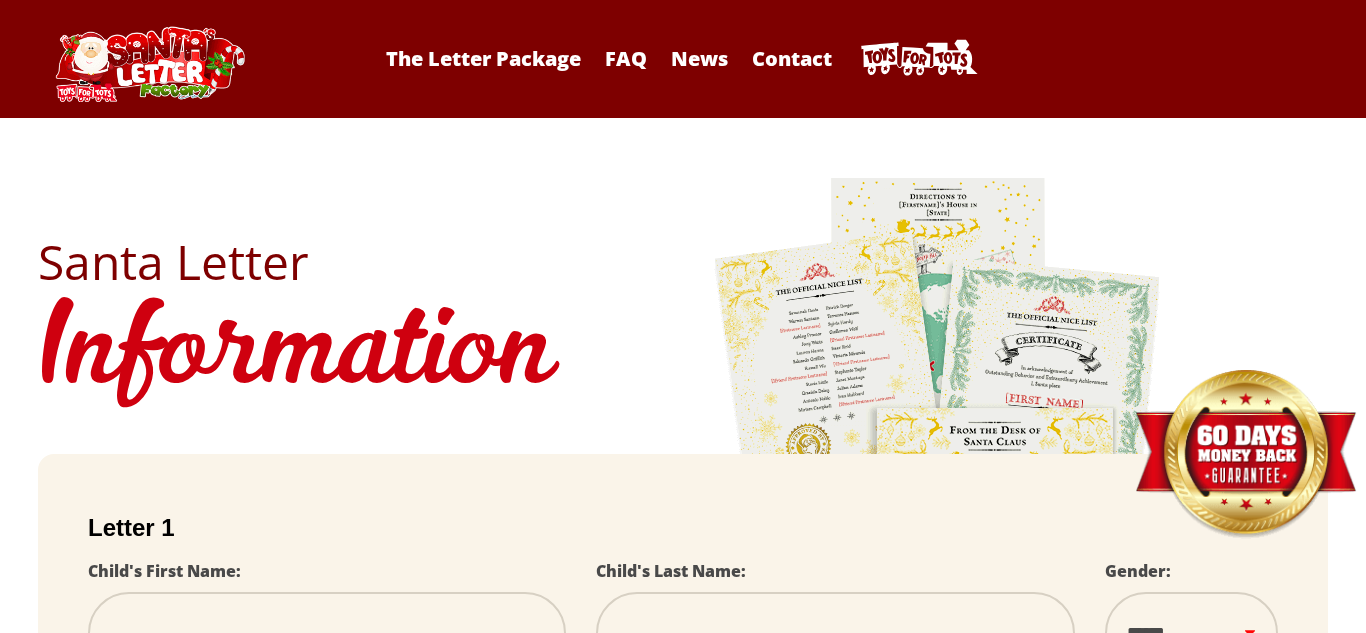 scroll, scrollTop: 0, scrollLeft: 0, axis: both 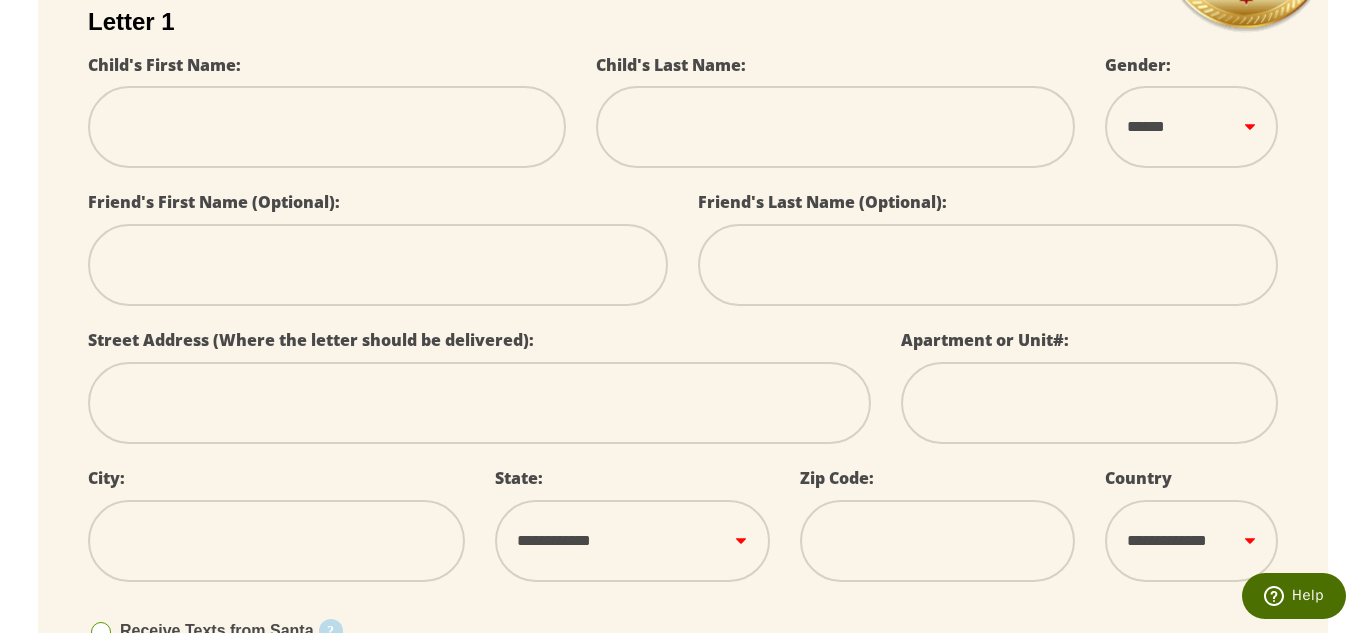 click at bounding box center [327, 127] 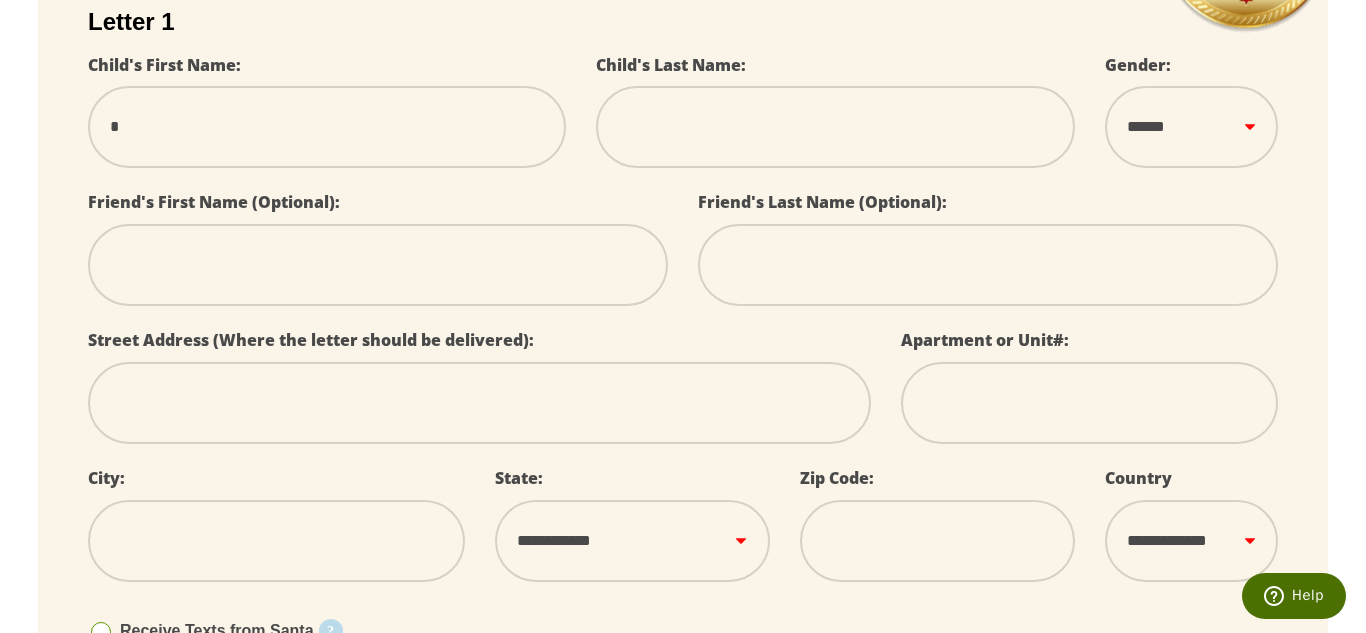 select 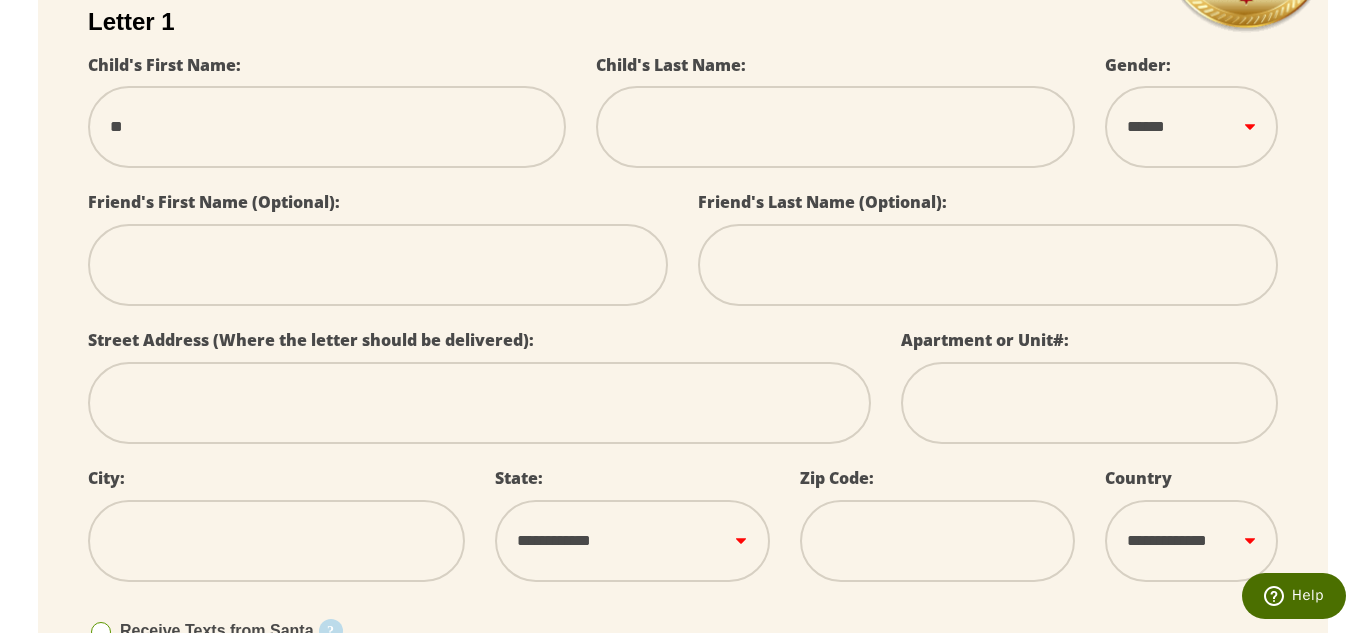 select 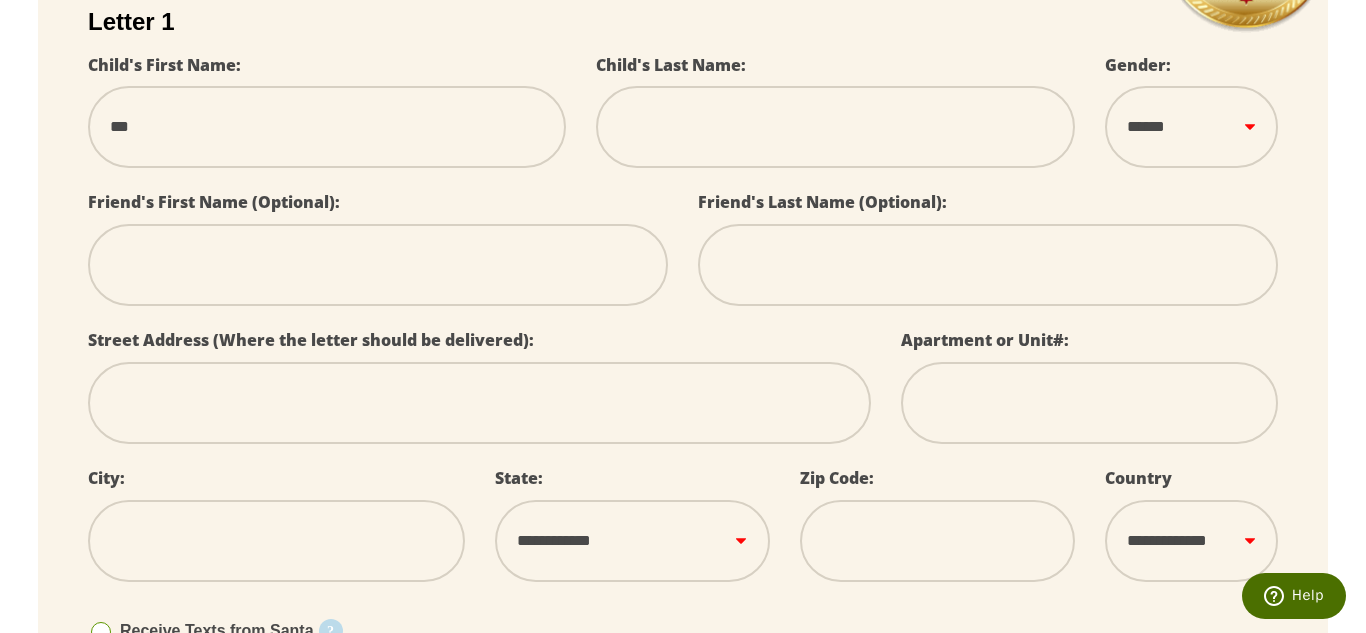 type on "****" 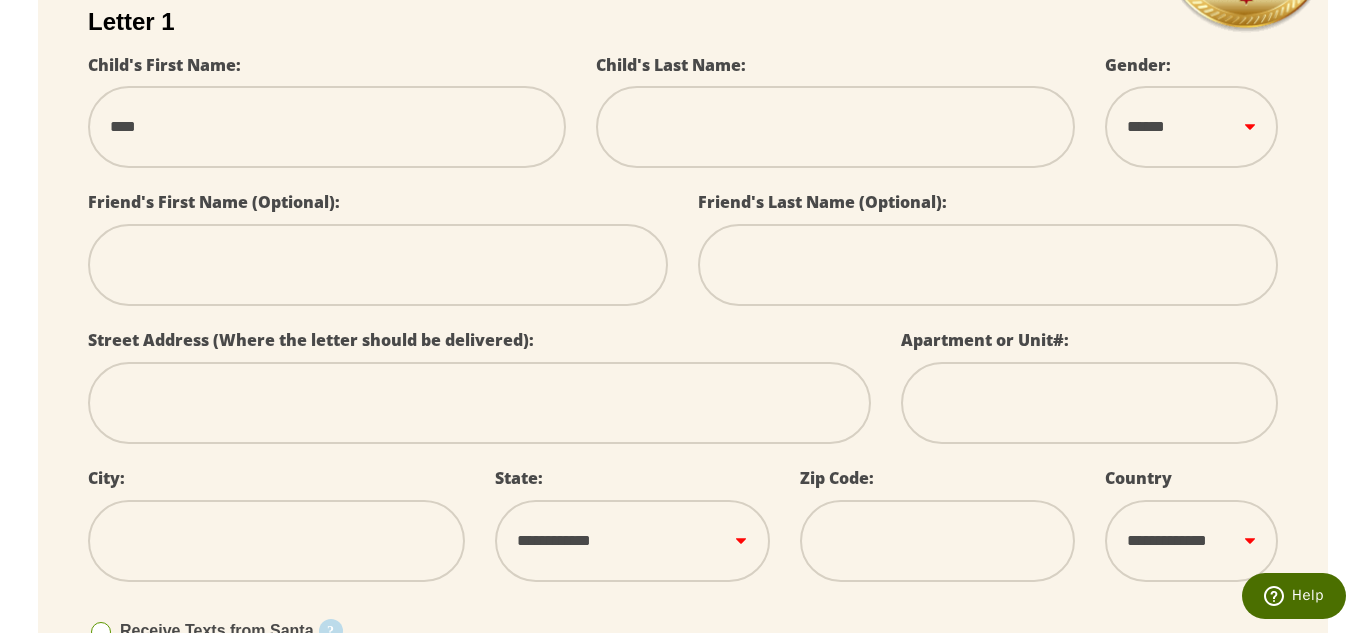 type on "*****" 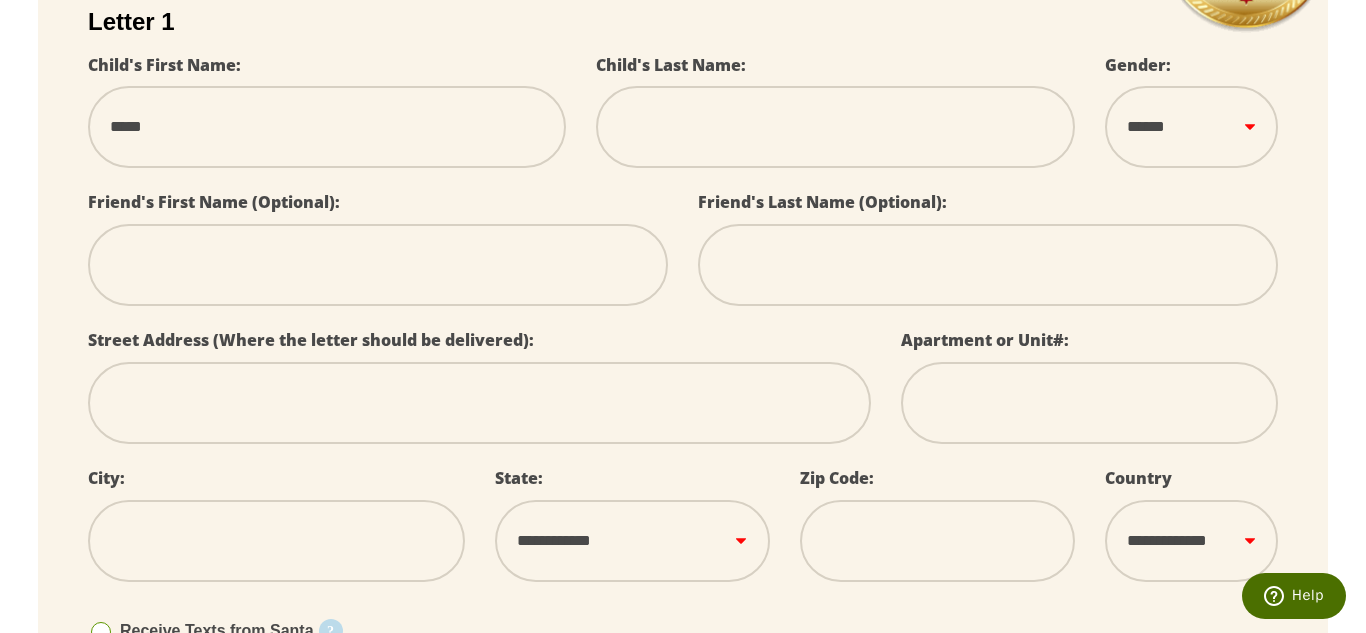type on "******" 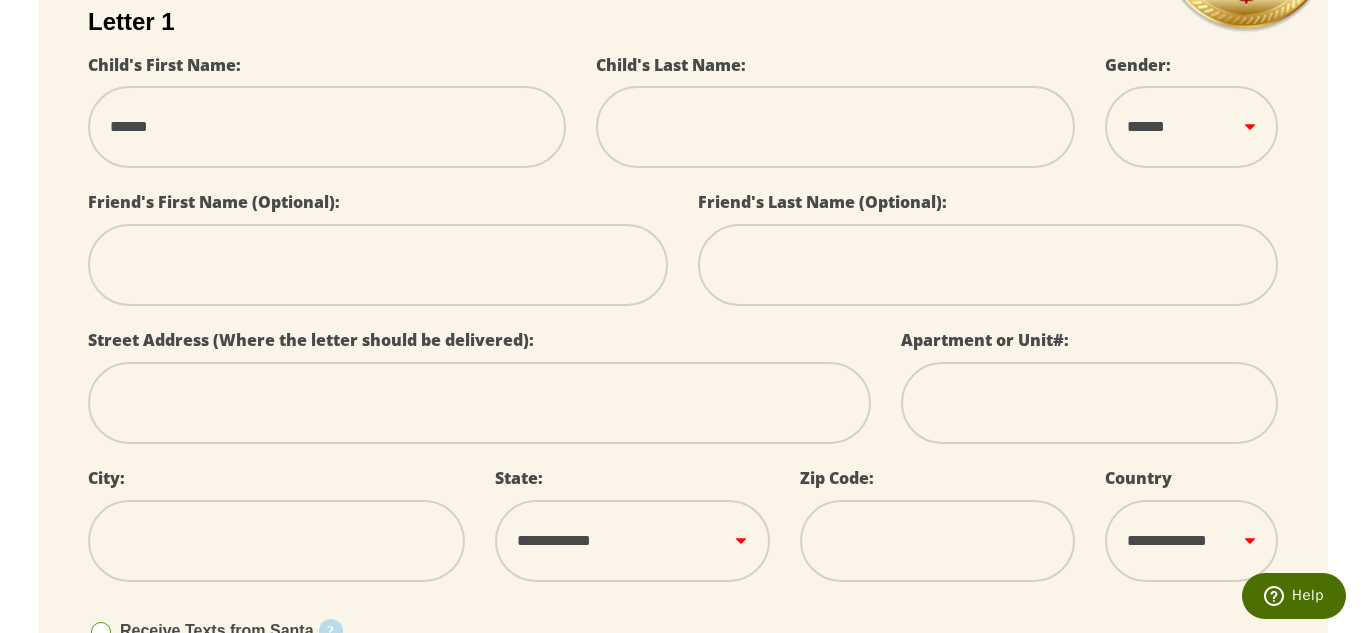 select 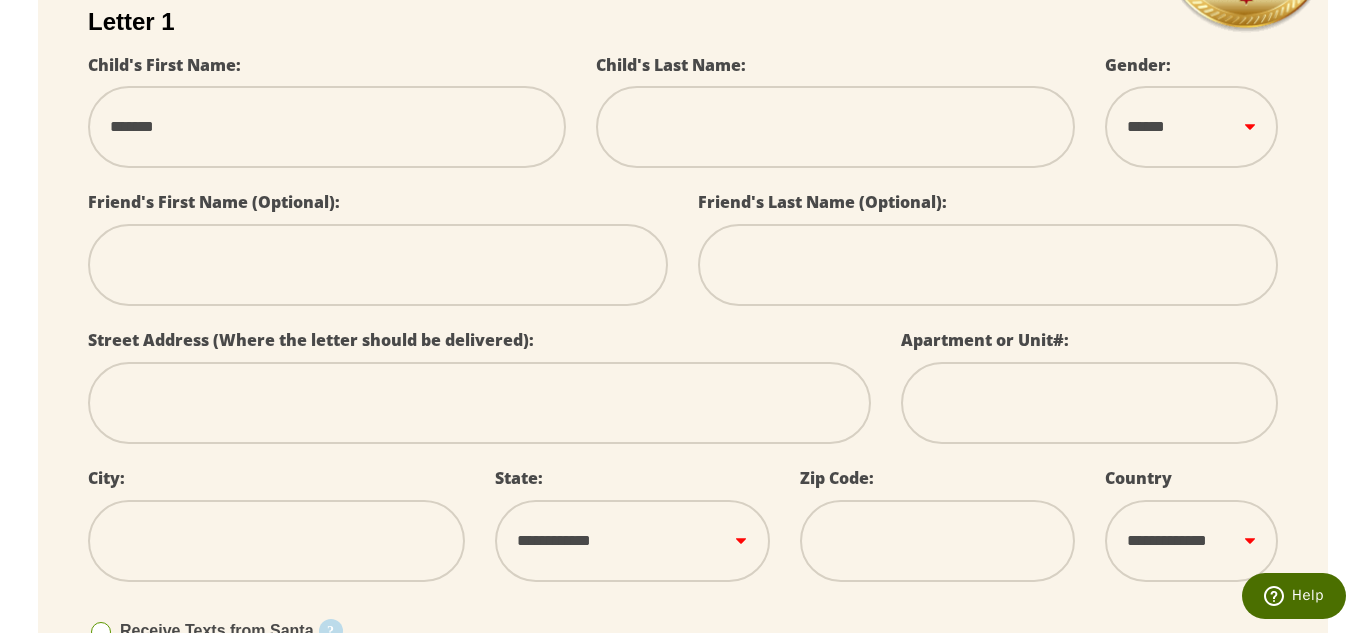 type on "*******" 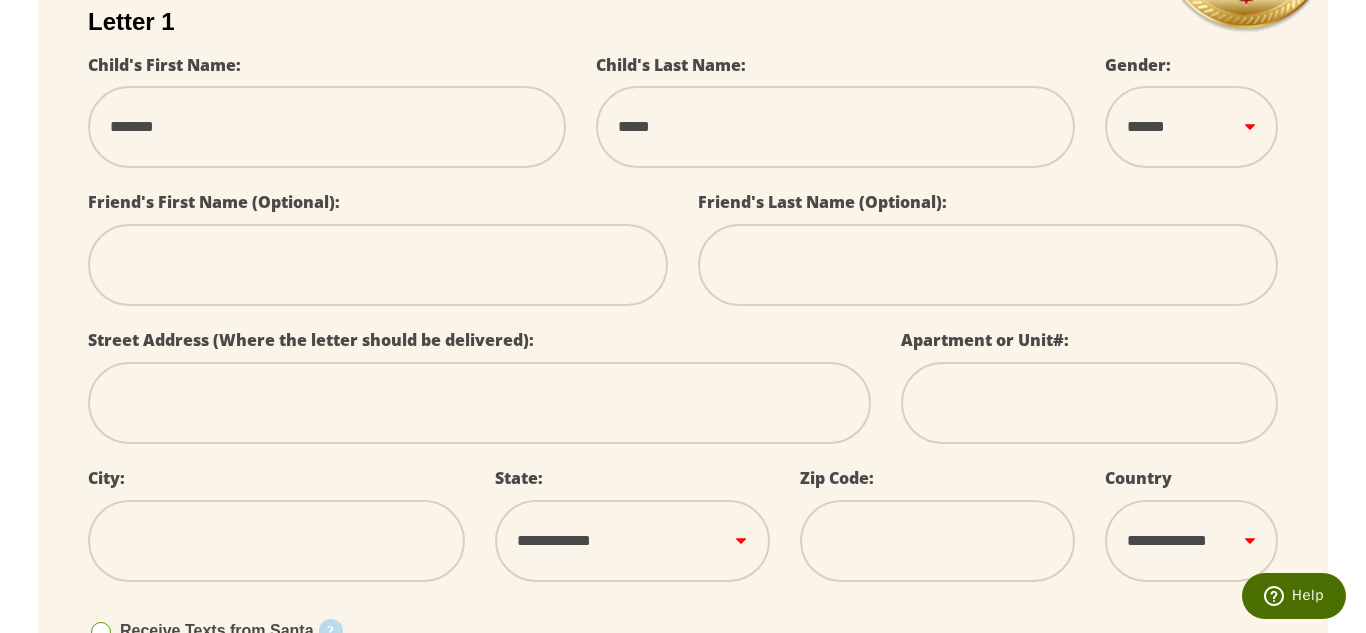 select 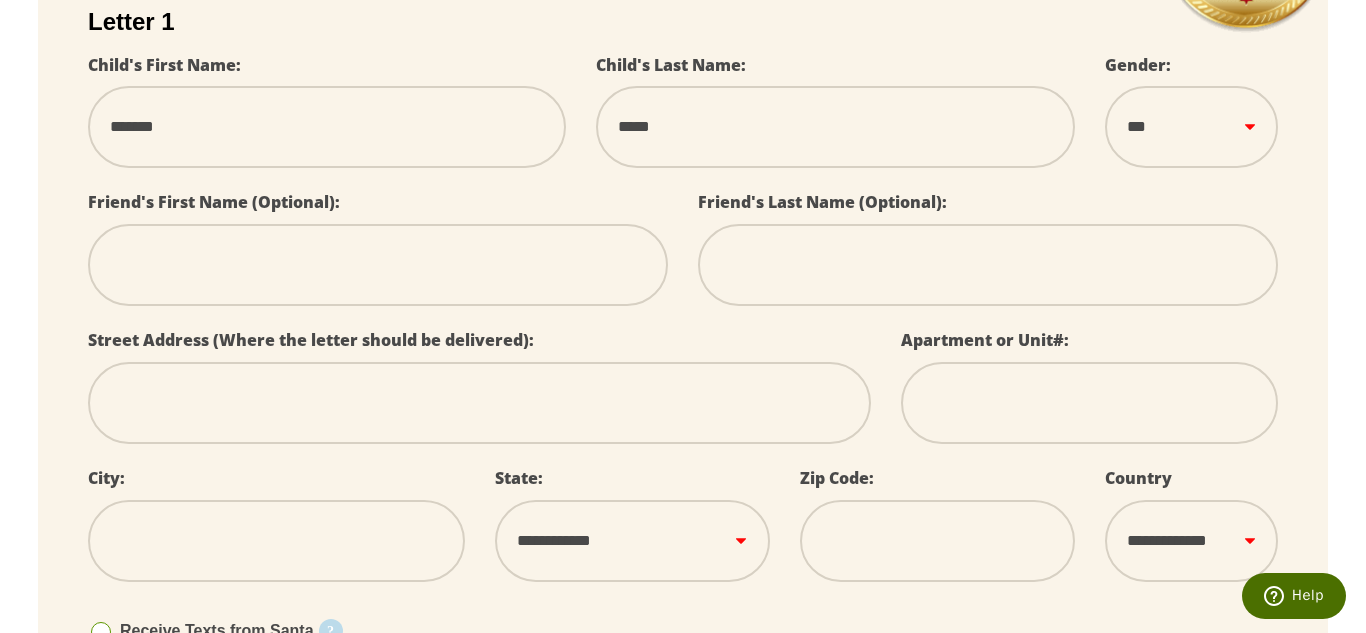 click on "******   ***   ****" at bounding box center [1191, 127] 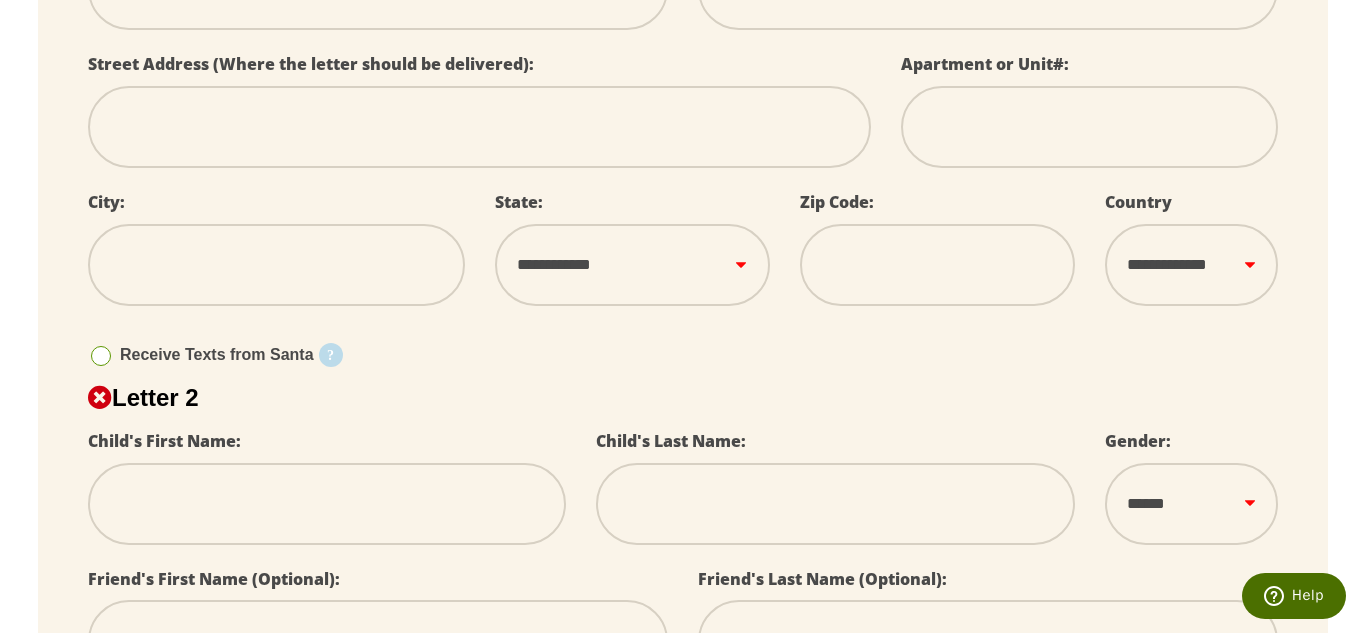 scroll, scrollTop: 786, scrollLeft: 0, axis: vertical 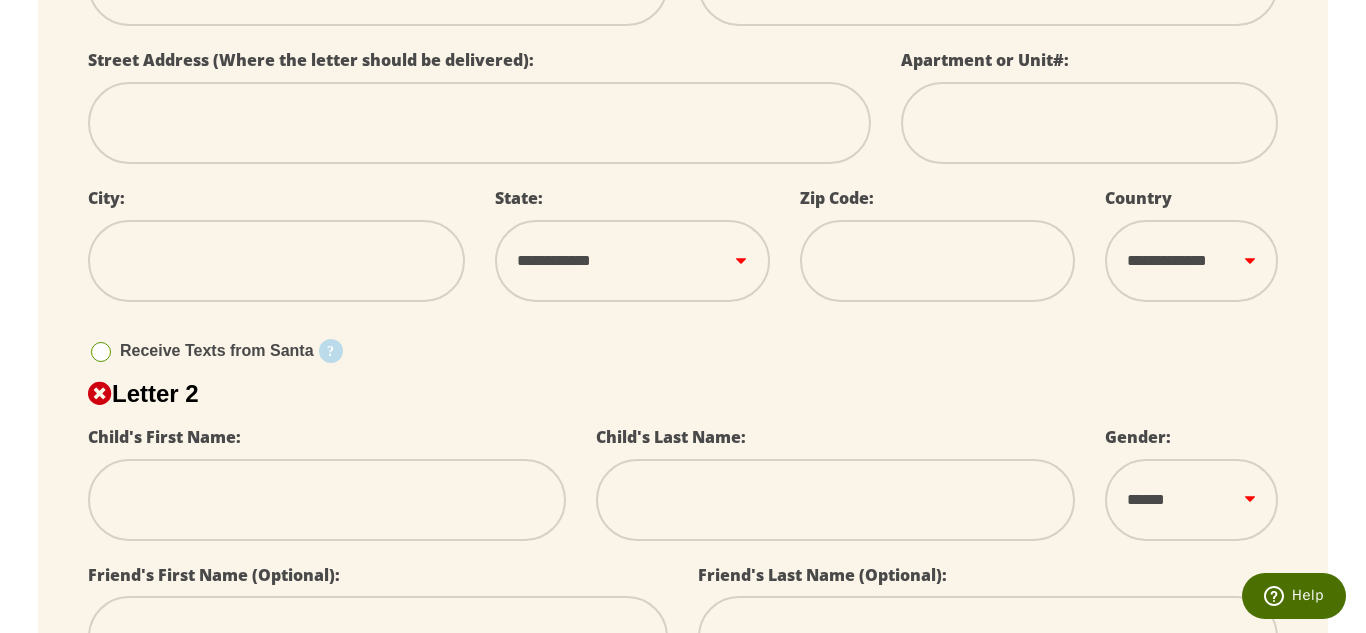 click at bounding box center (327, 500) 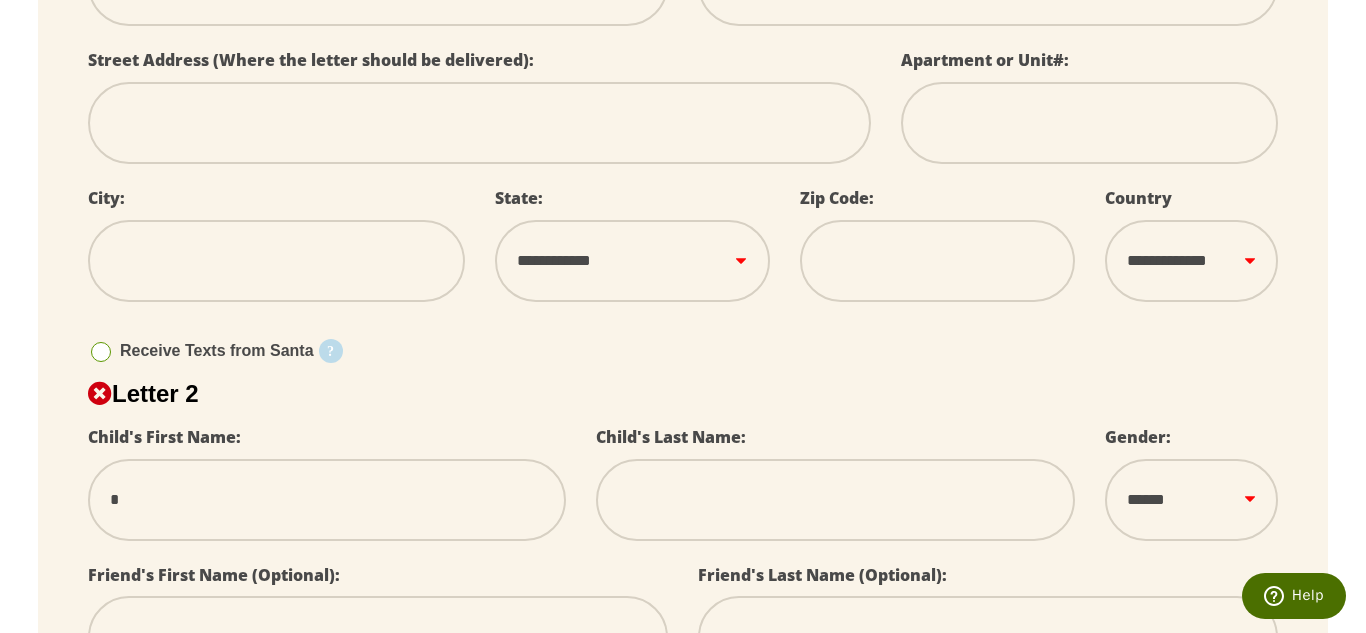 select 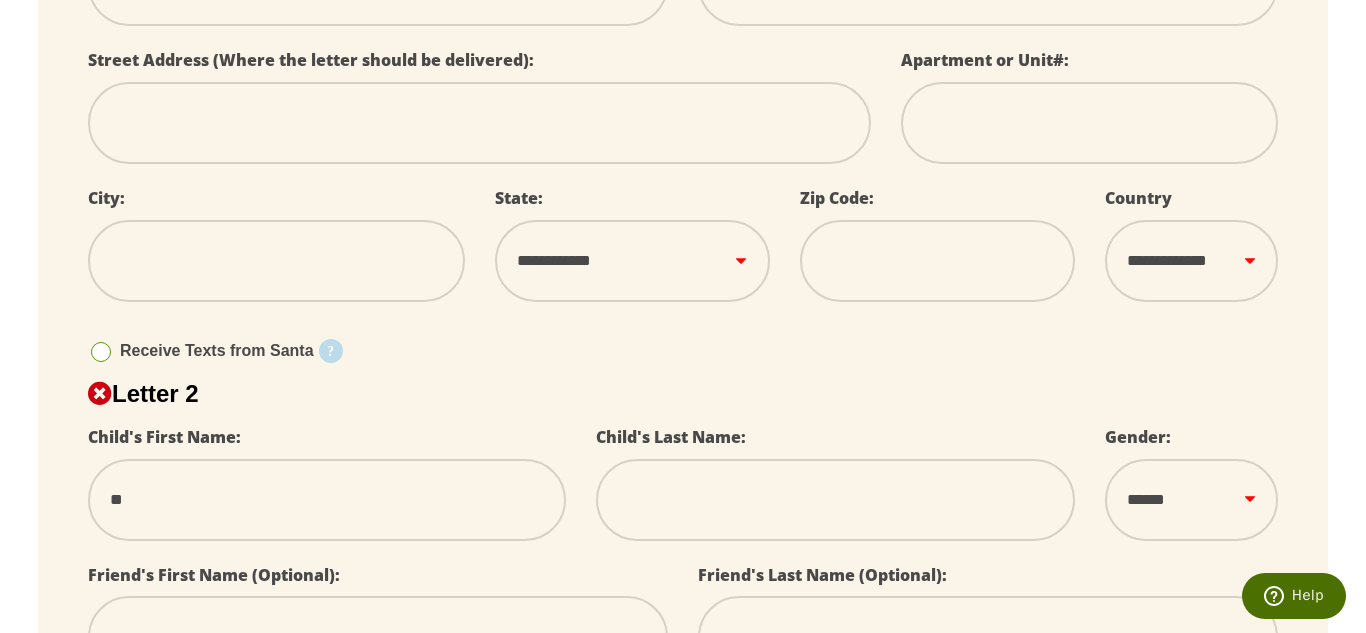 select 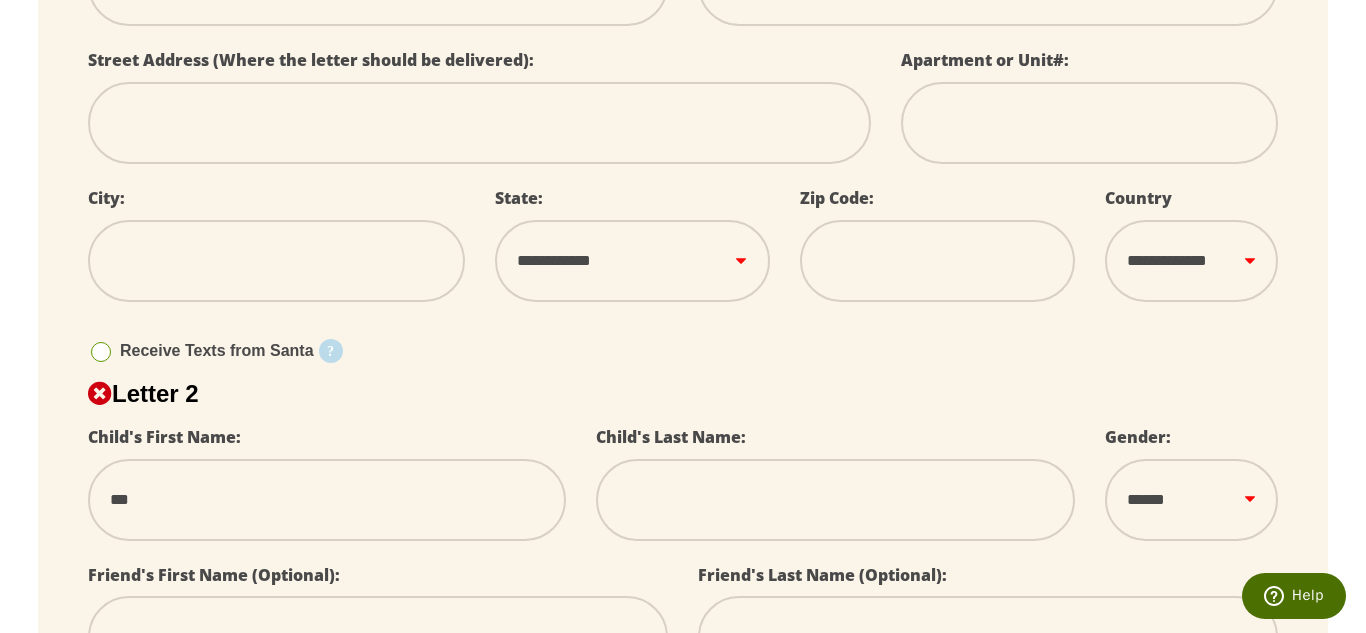 type on "***" 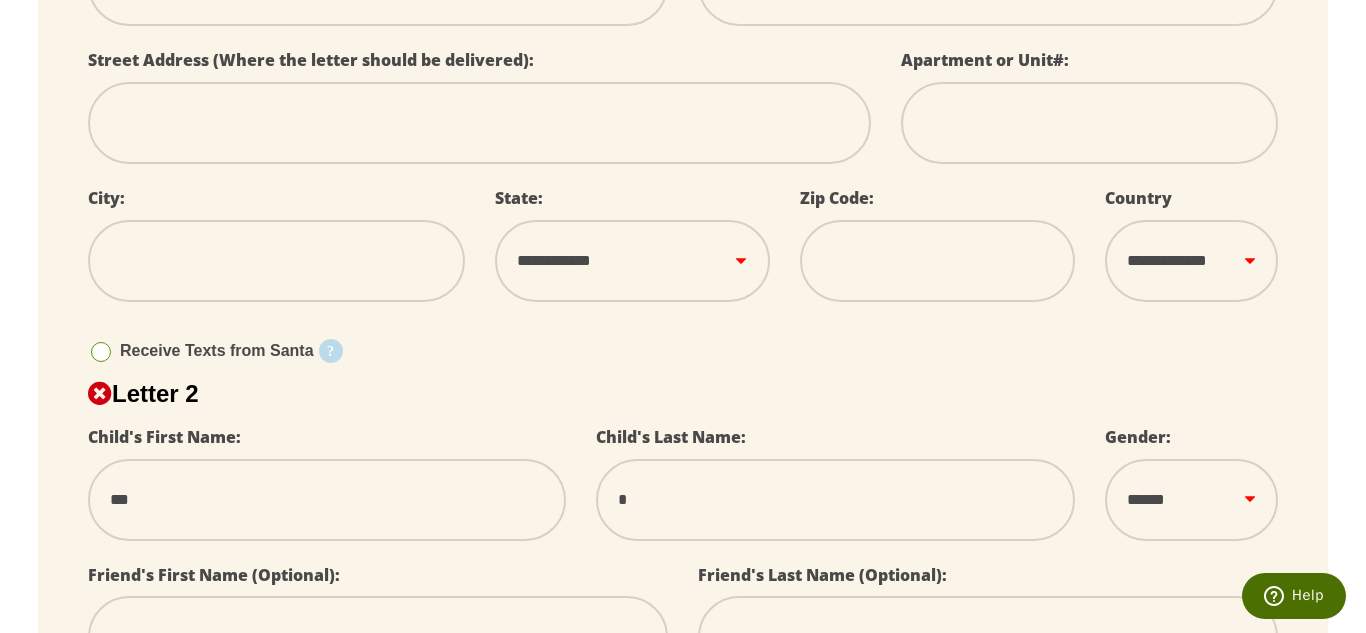select 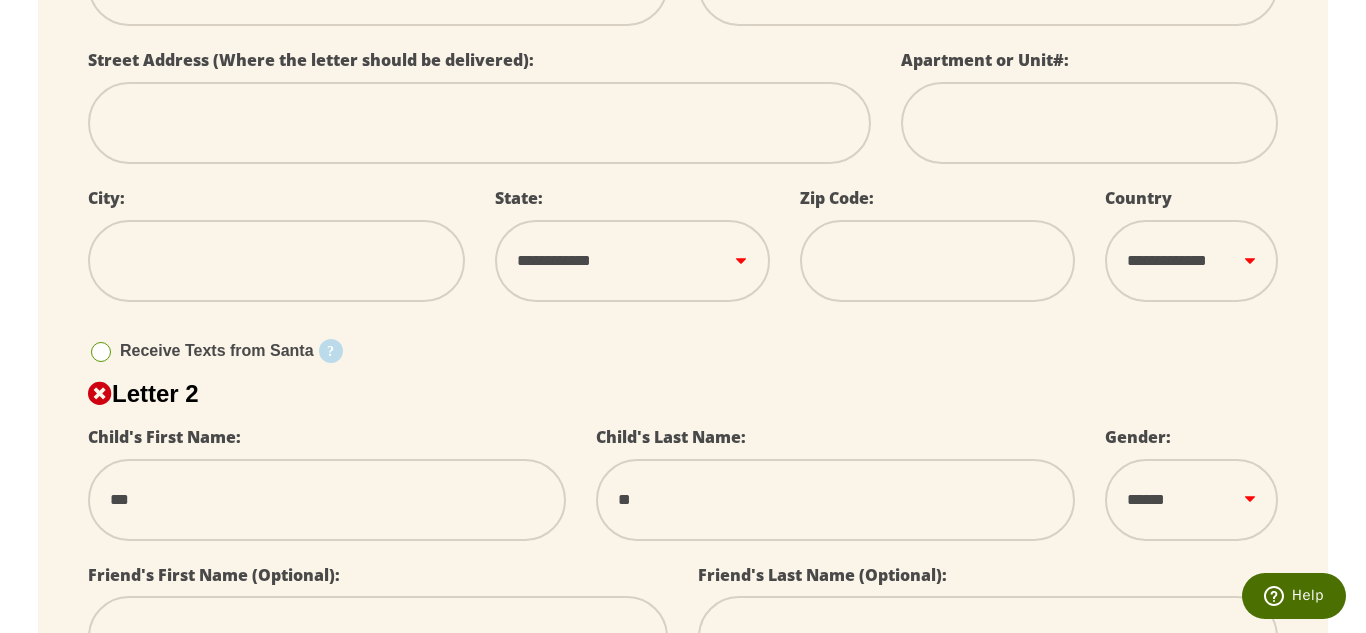 select 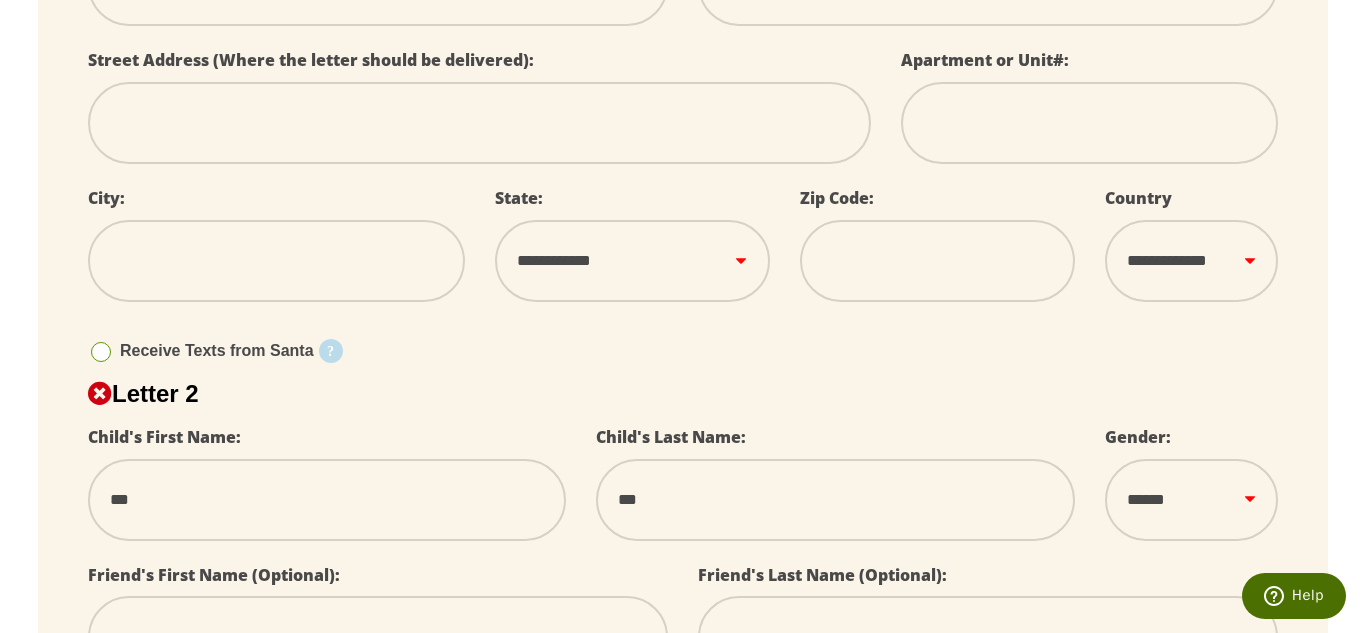 select 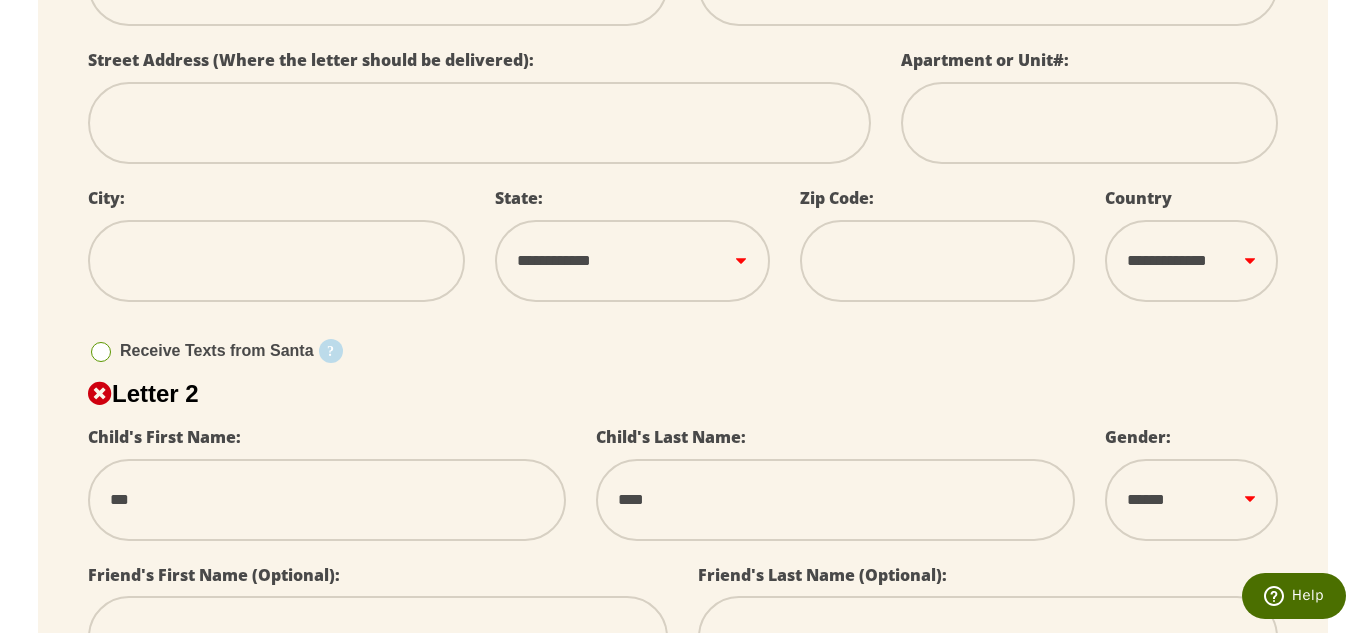 select 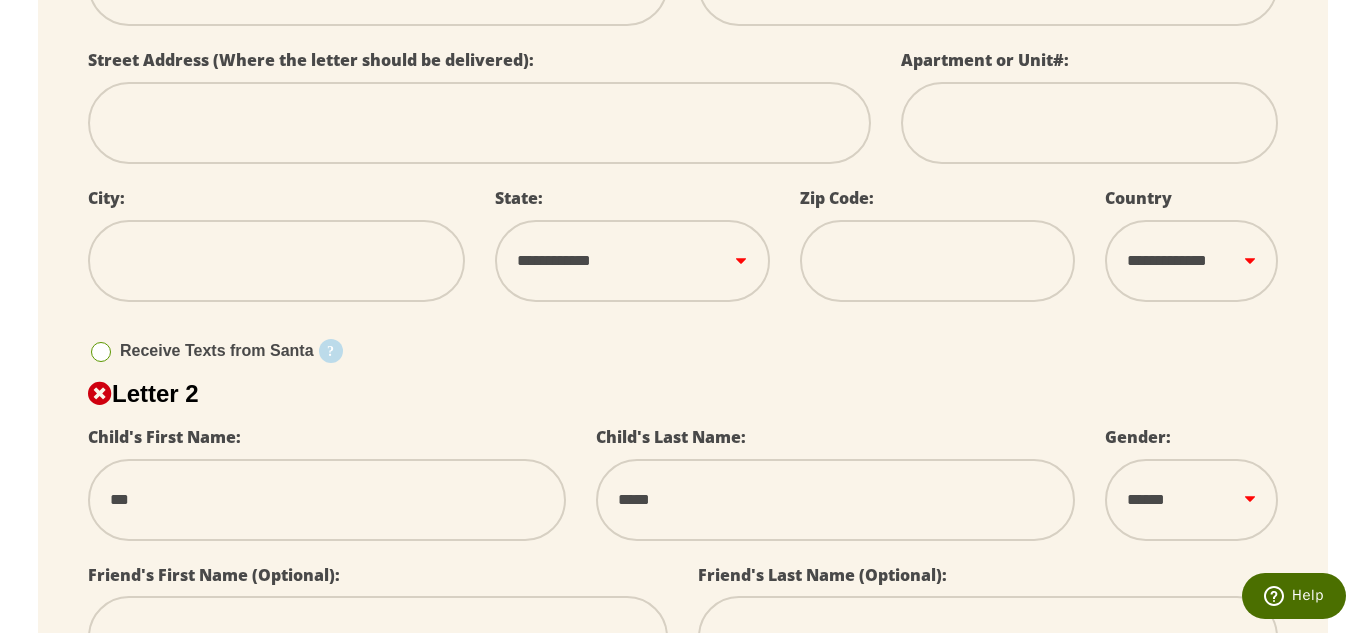 type on "*****" 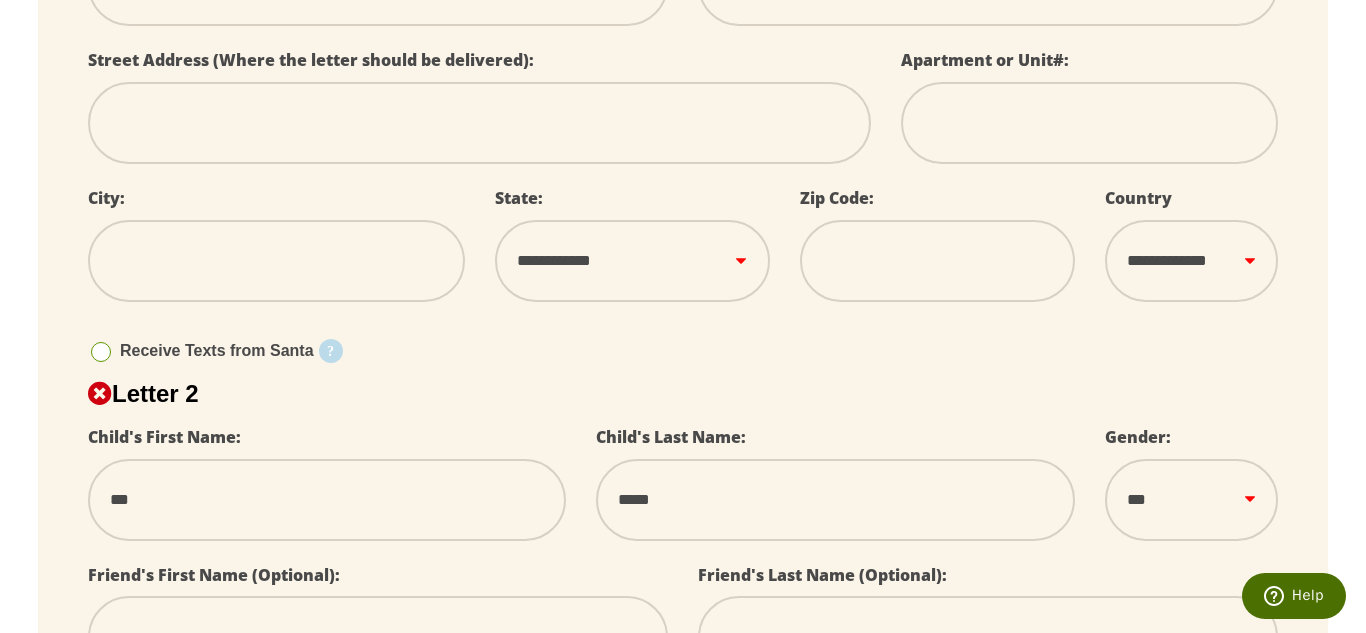 click on "******   ***   ****" at bounding box center [1191, 500] 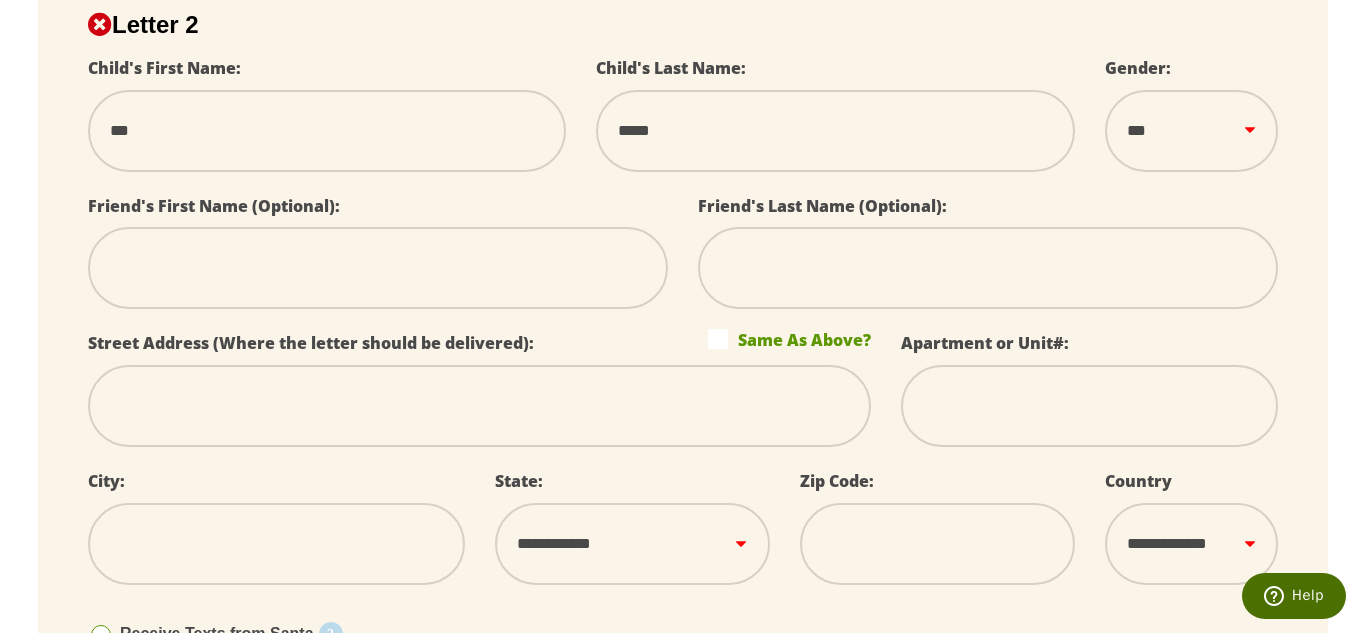 scroll, scrollTop: 1159, scrollLeft: 0, axis: vertical 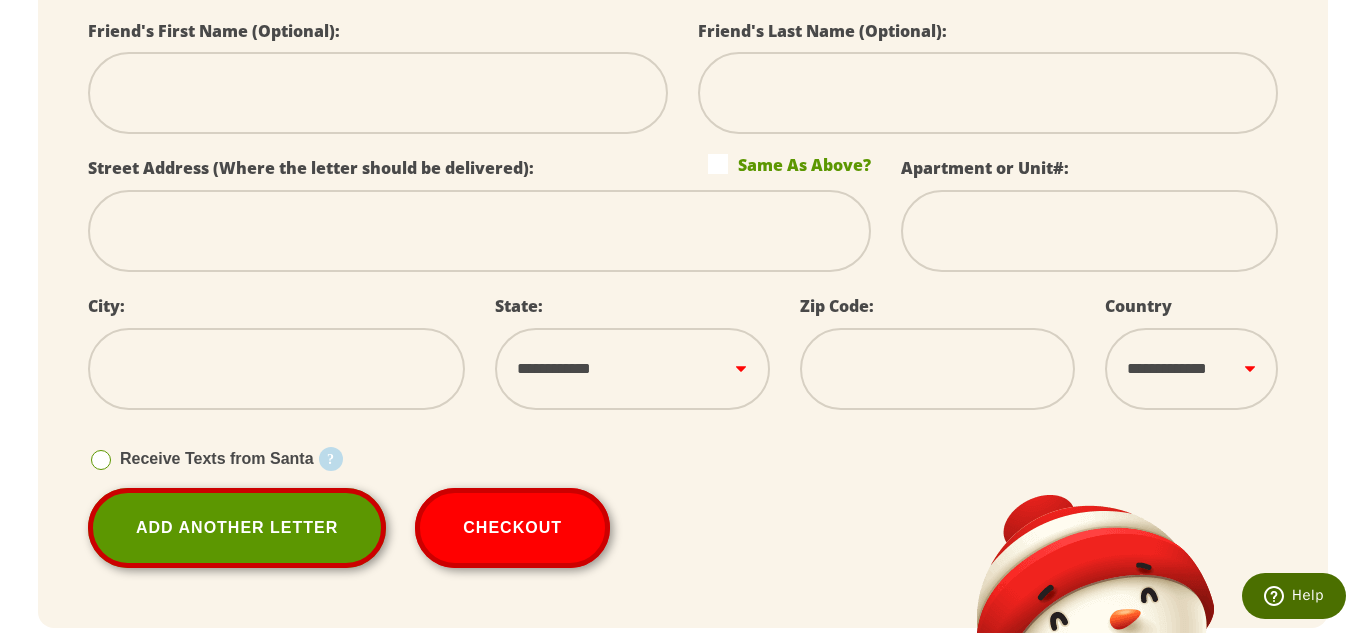 click at bounding box center [479, 231] 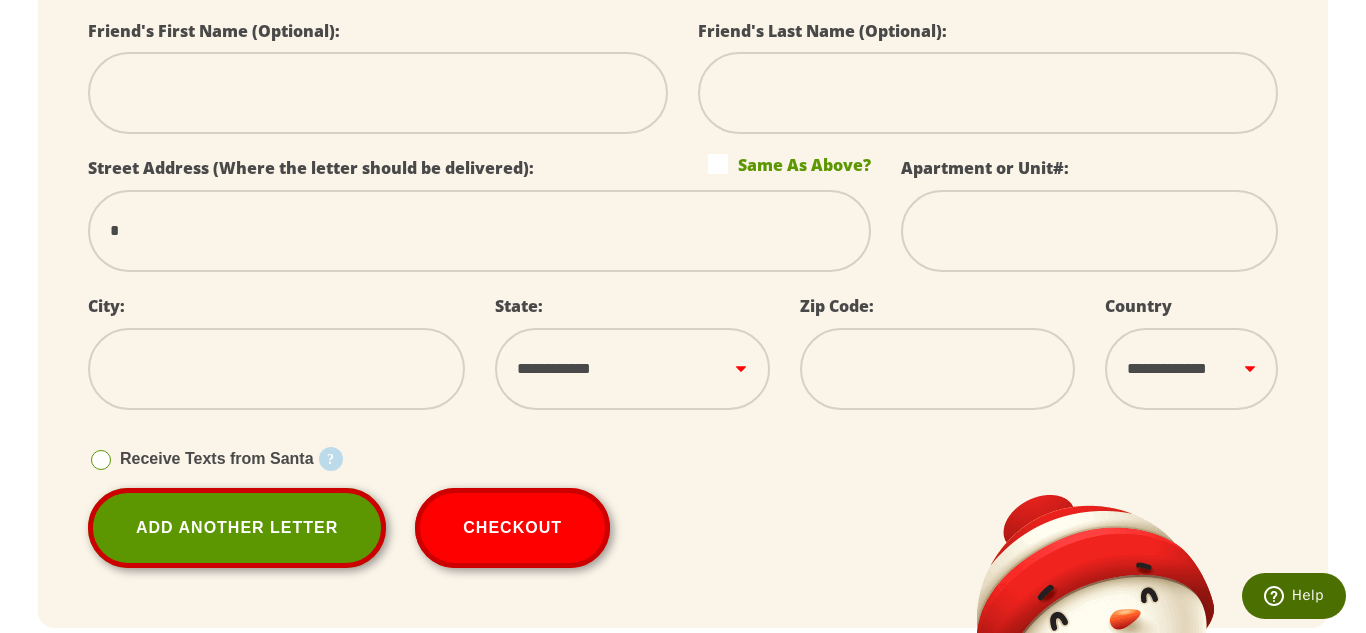 select 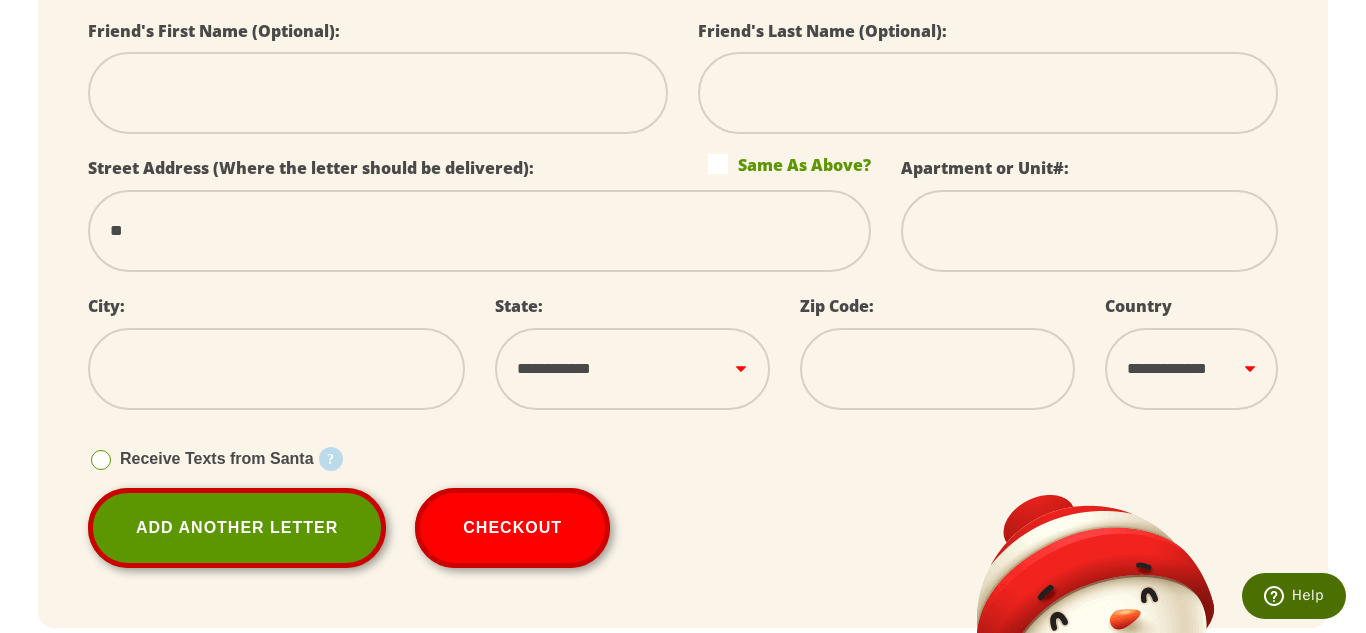 select 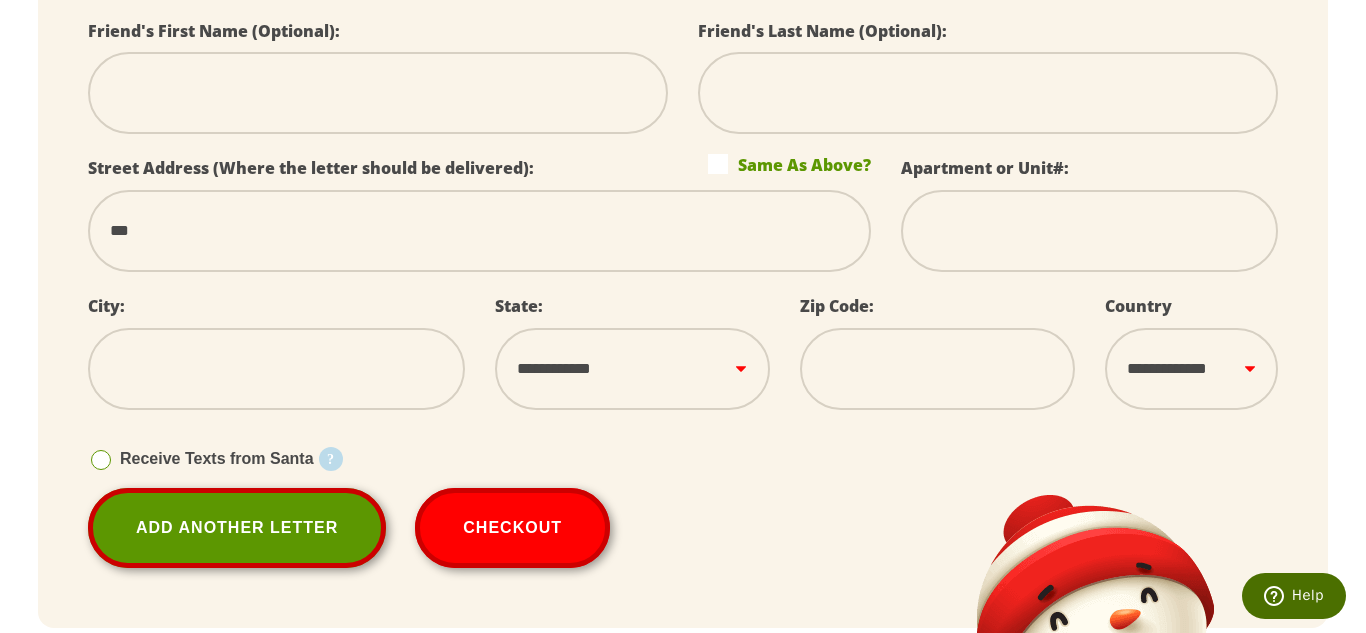 select 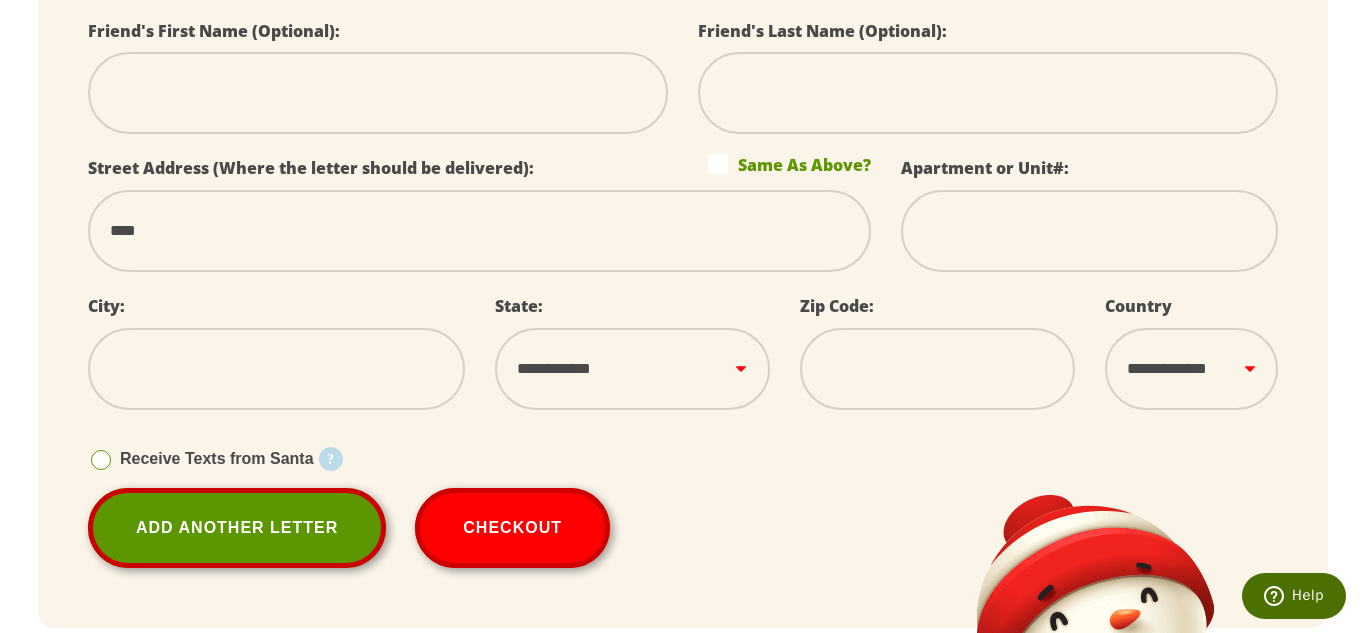 select 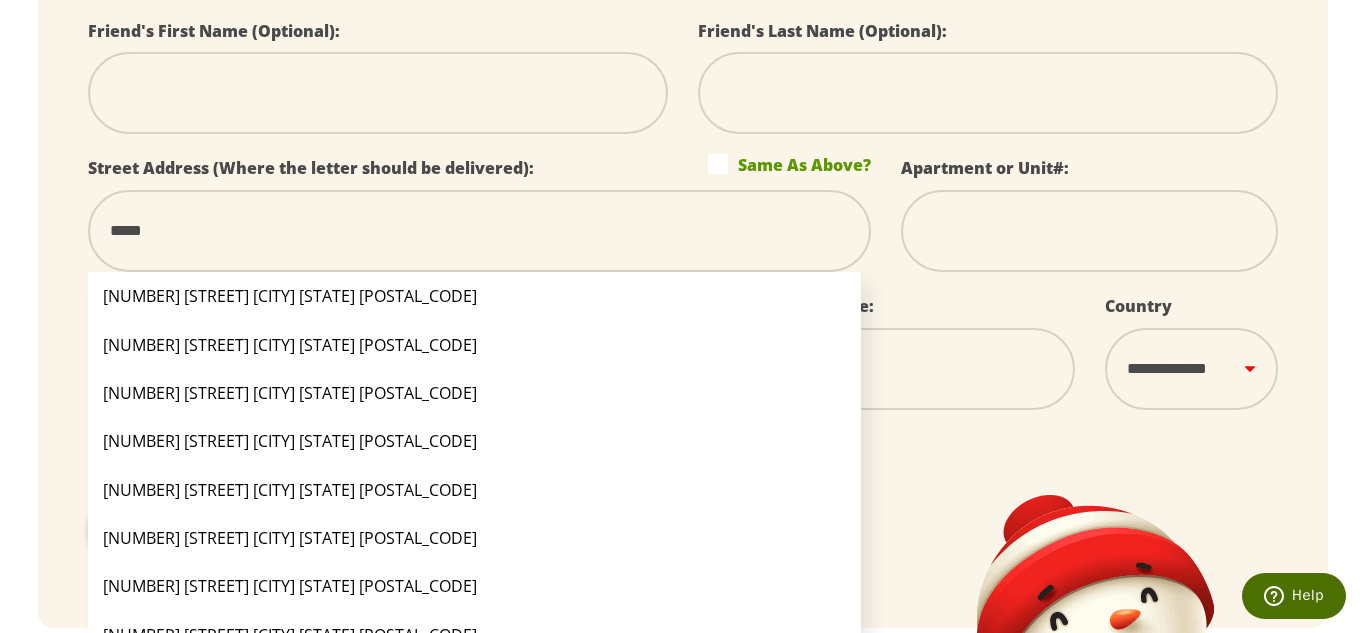 select 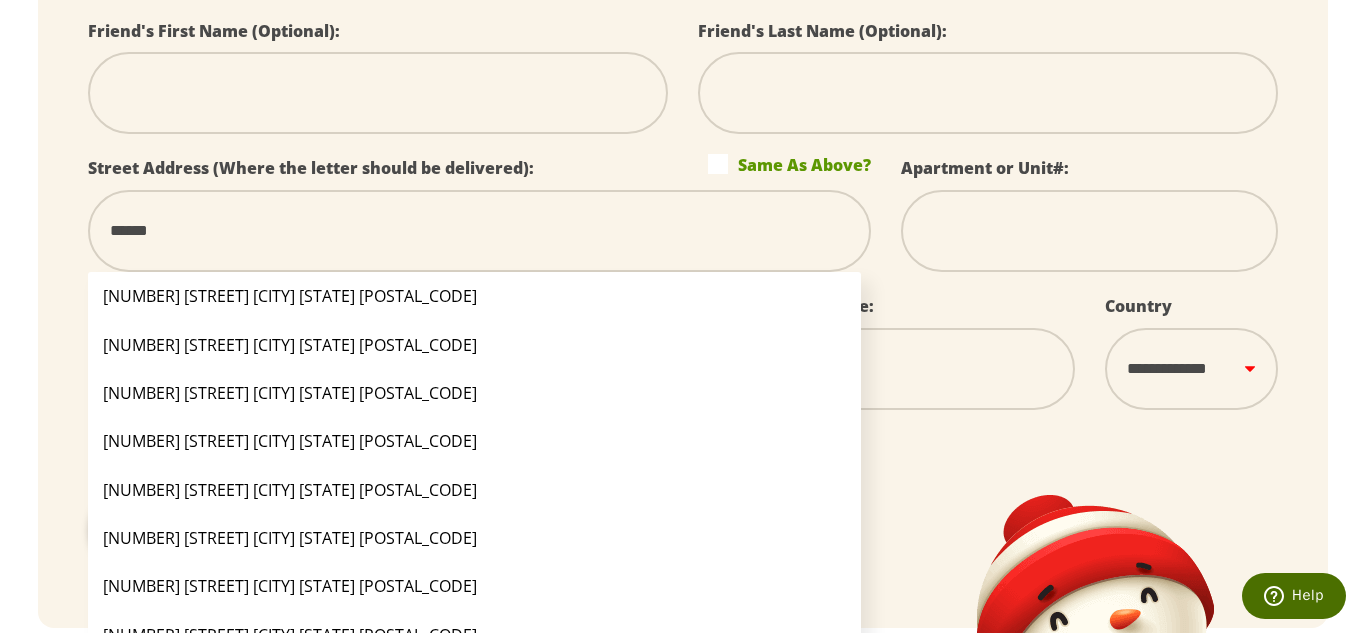 select 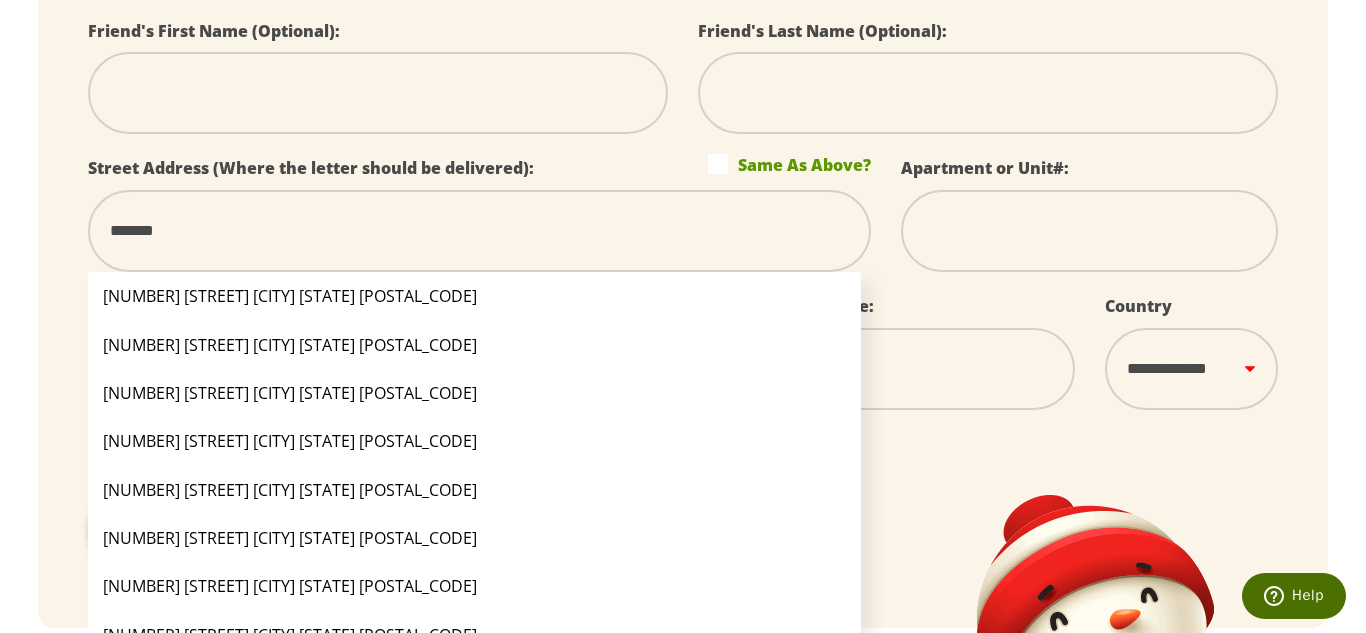select 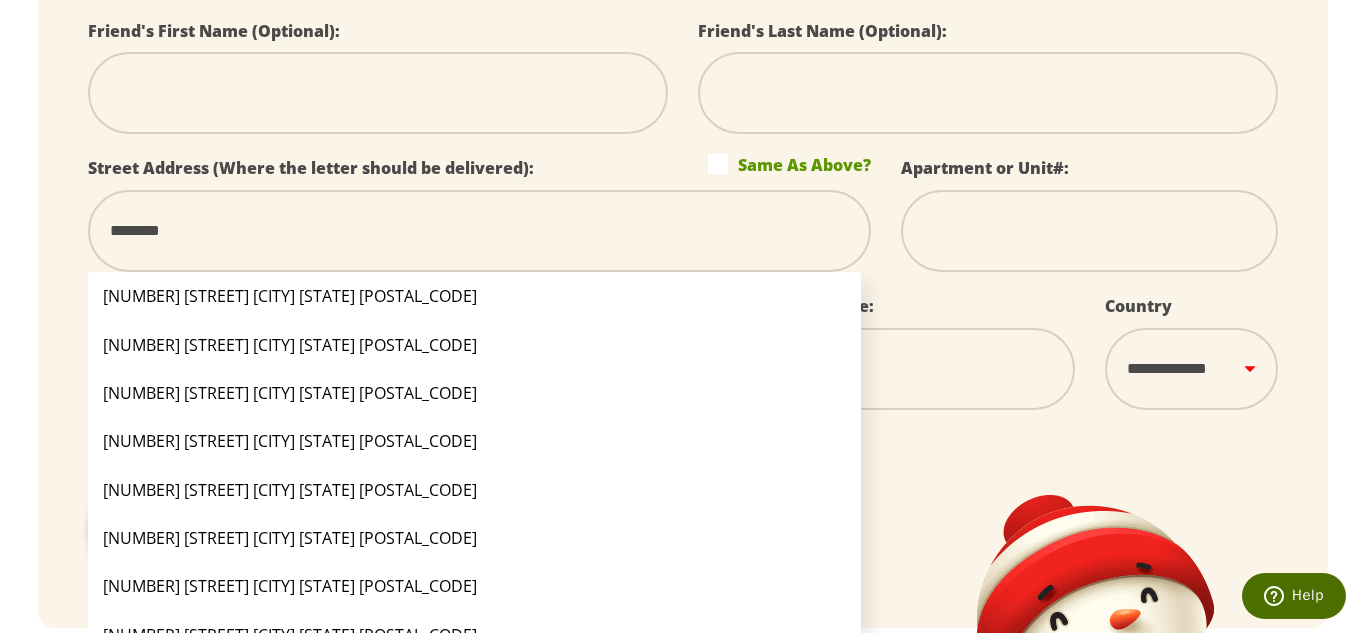 select 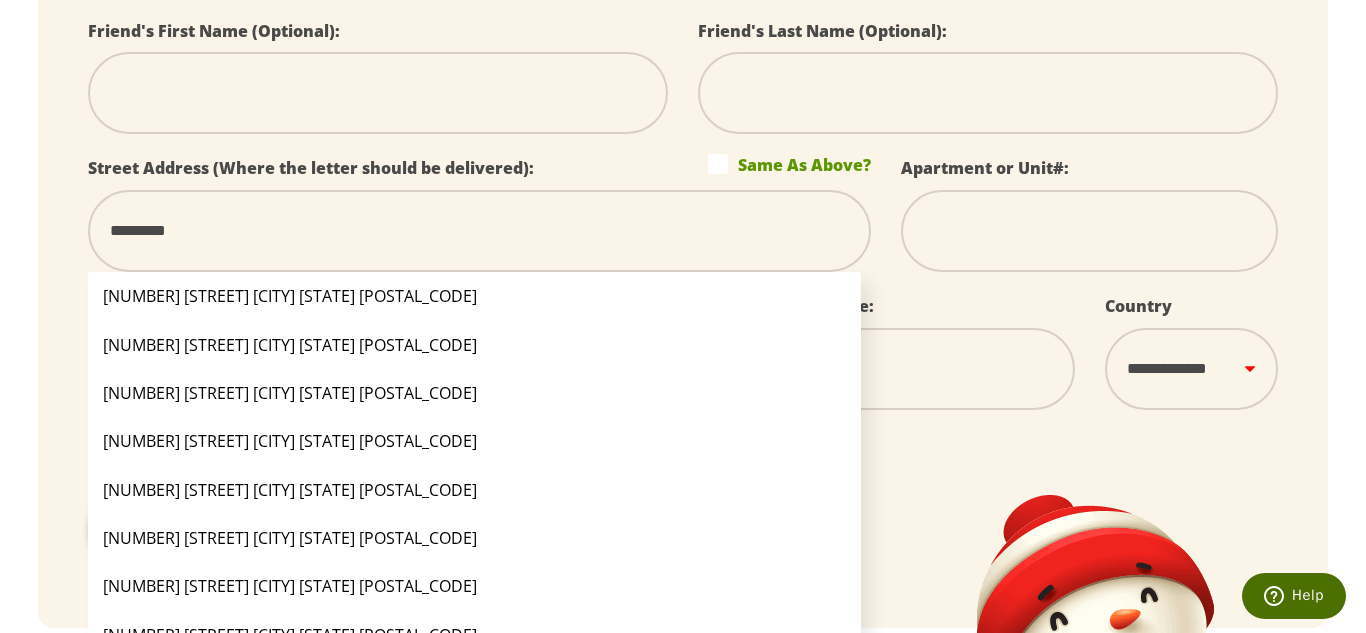 select 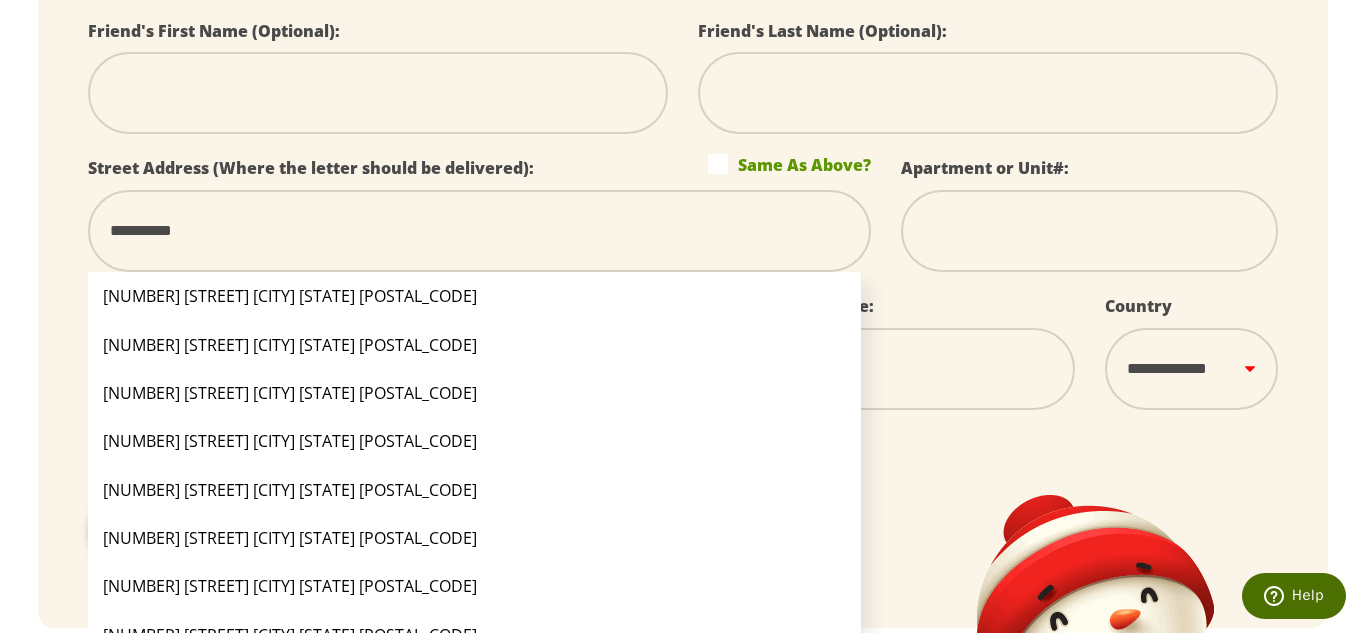 select 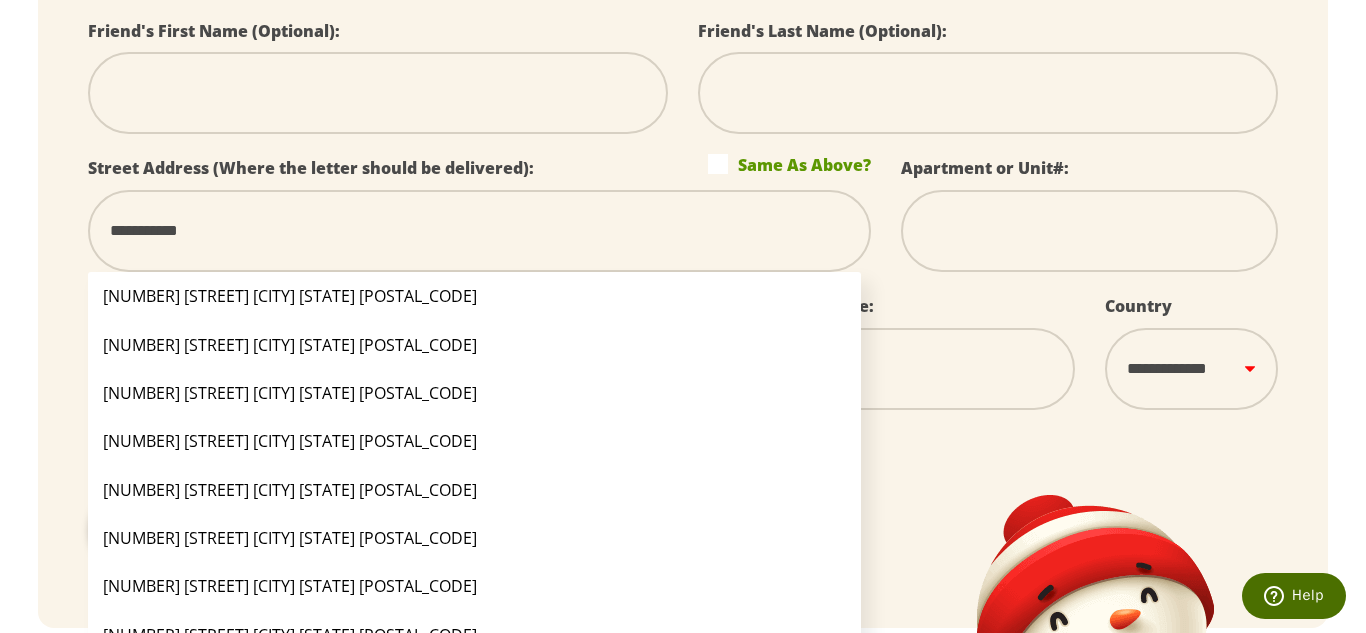 select 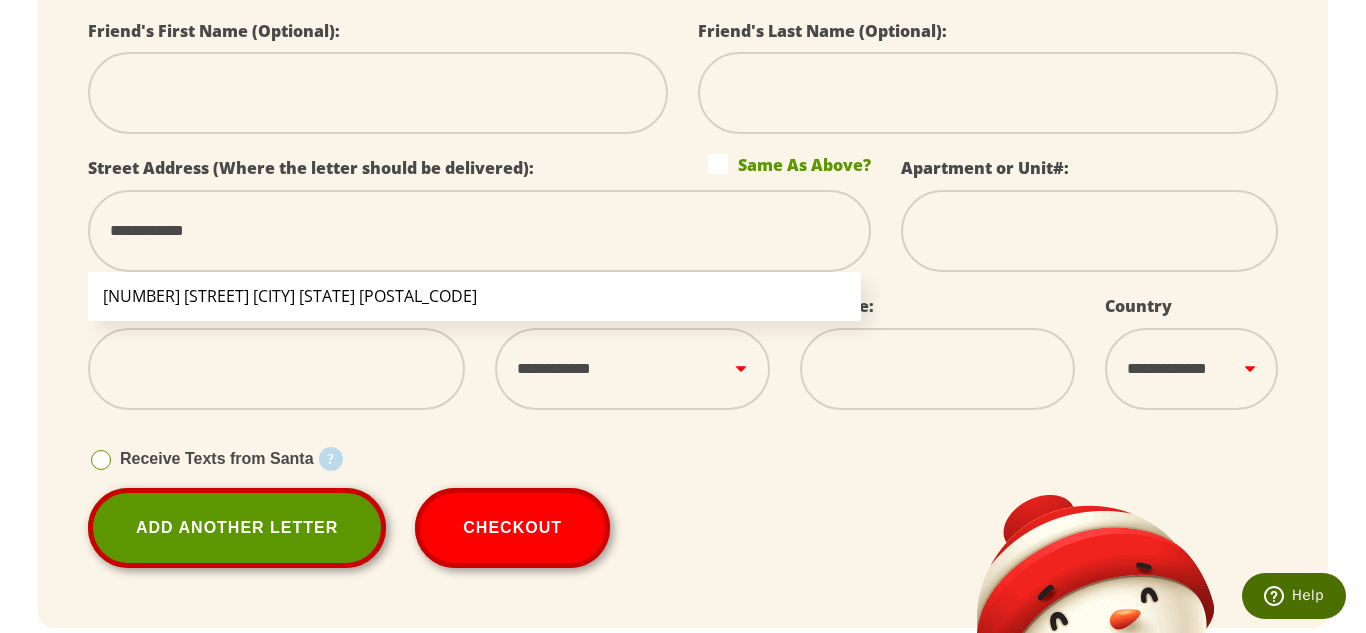 type on "**********" 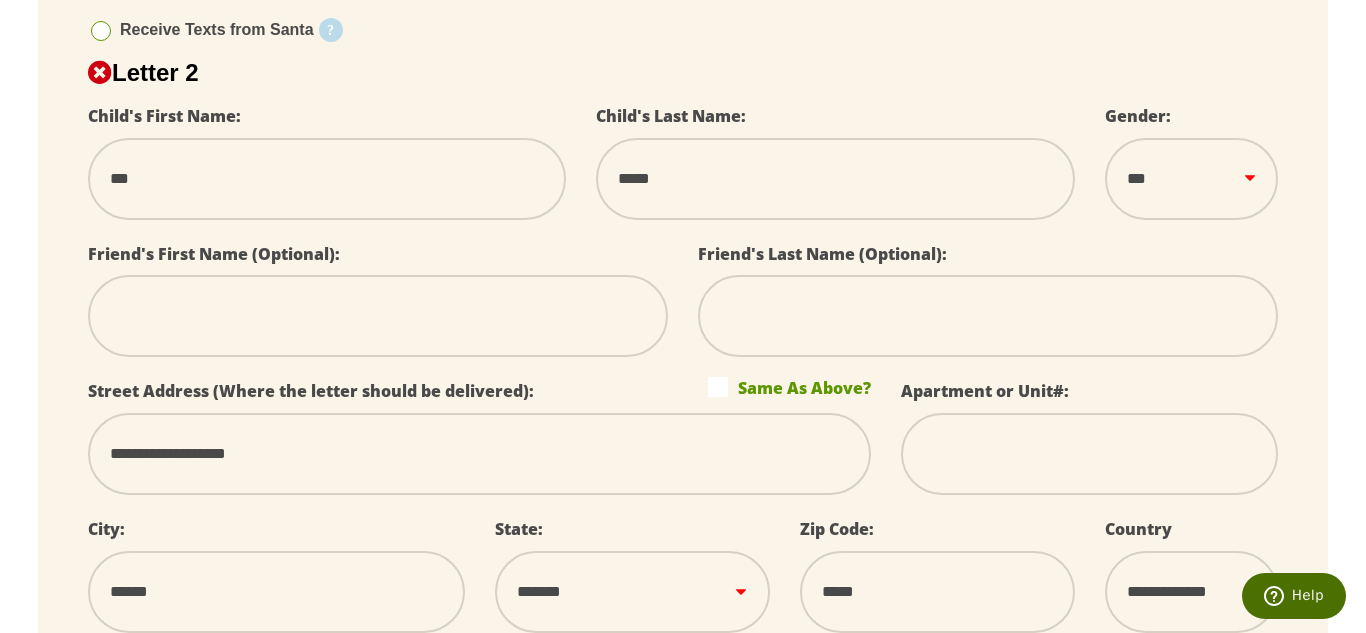 scroll, scrollTop: 1103, scrollLeft: 0, axis: vertical 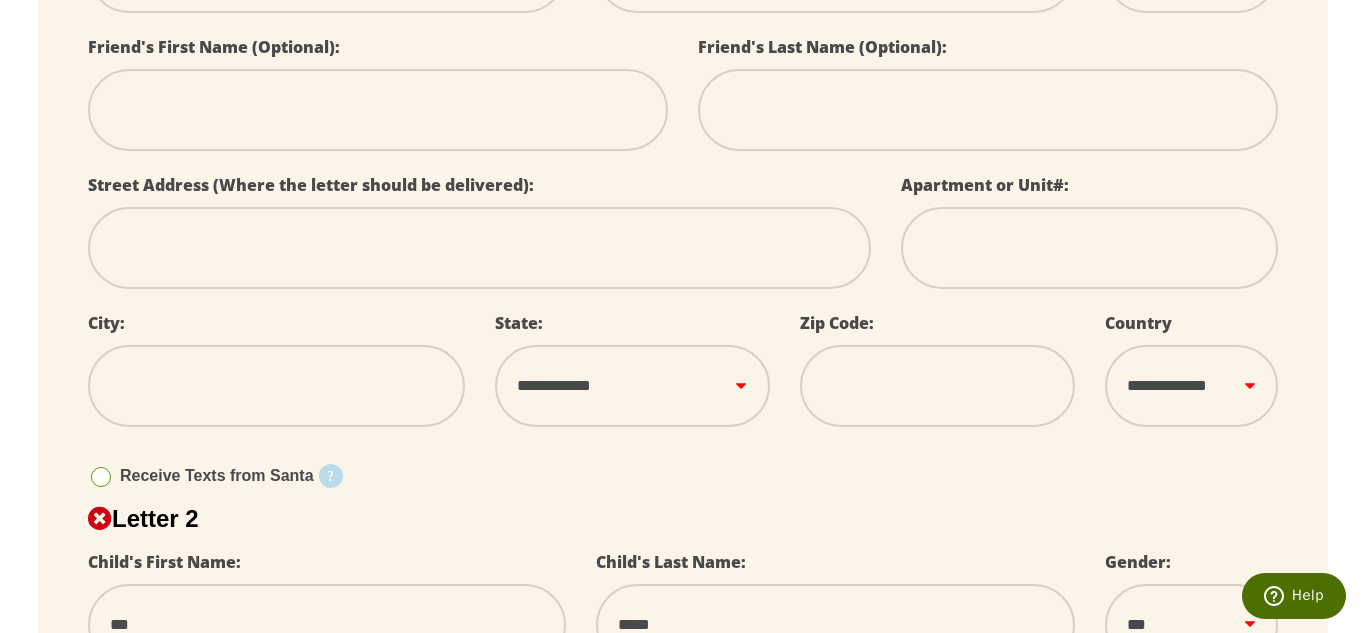 click at bounding box center [479, 248] 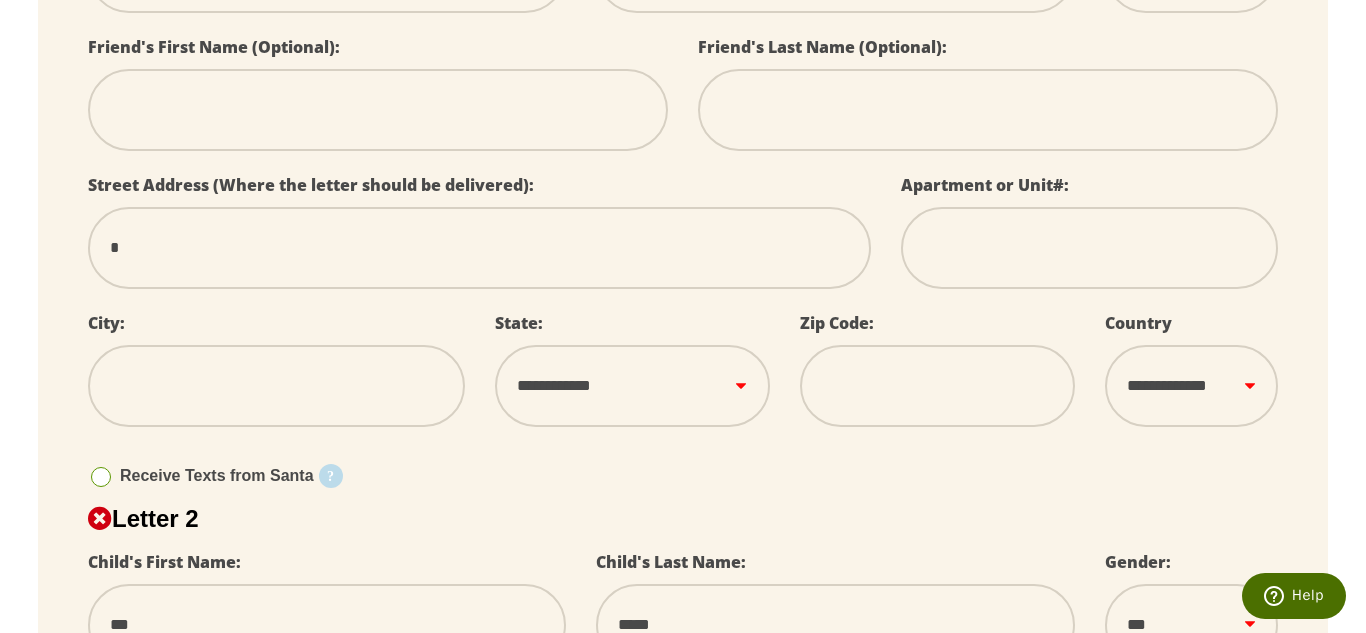 type on "**" 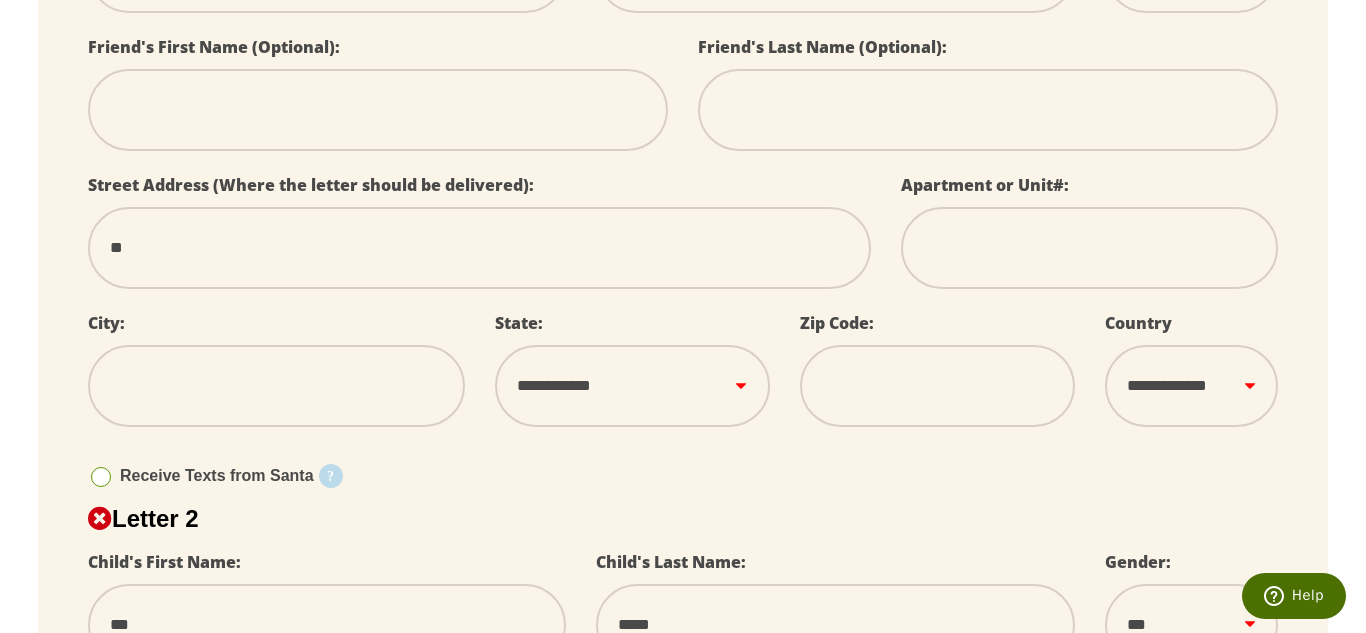 select 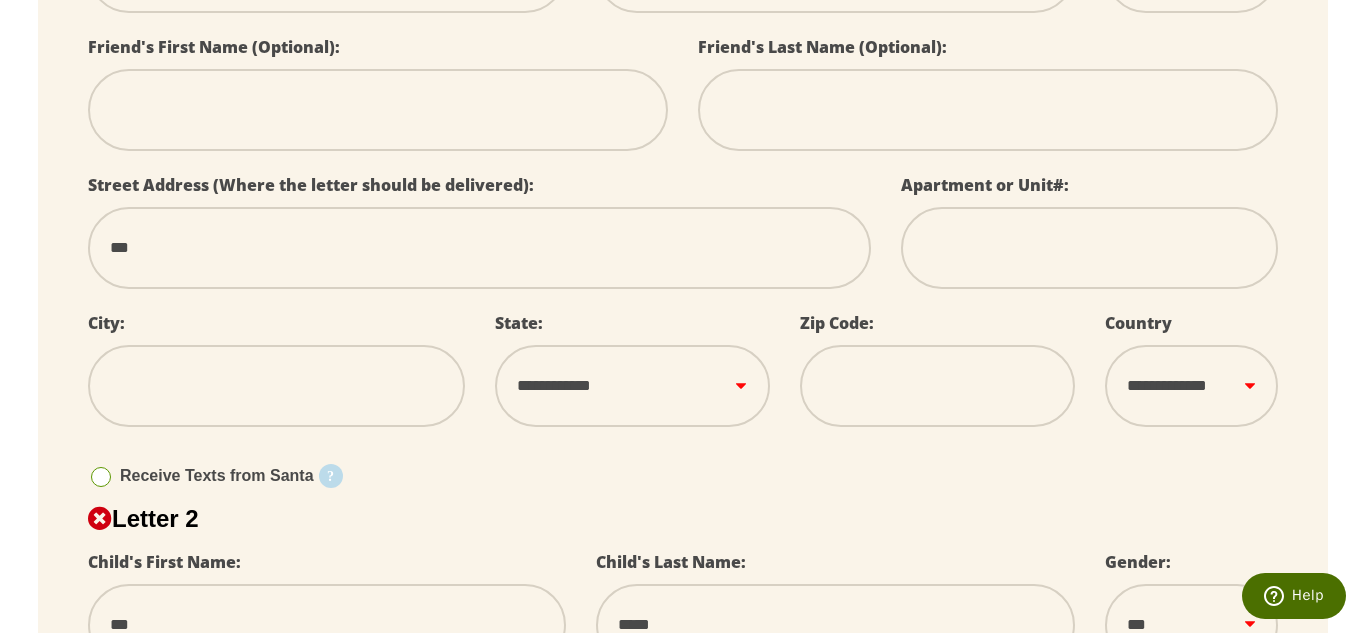 type on "****" 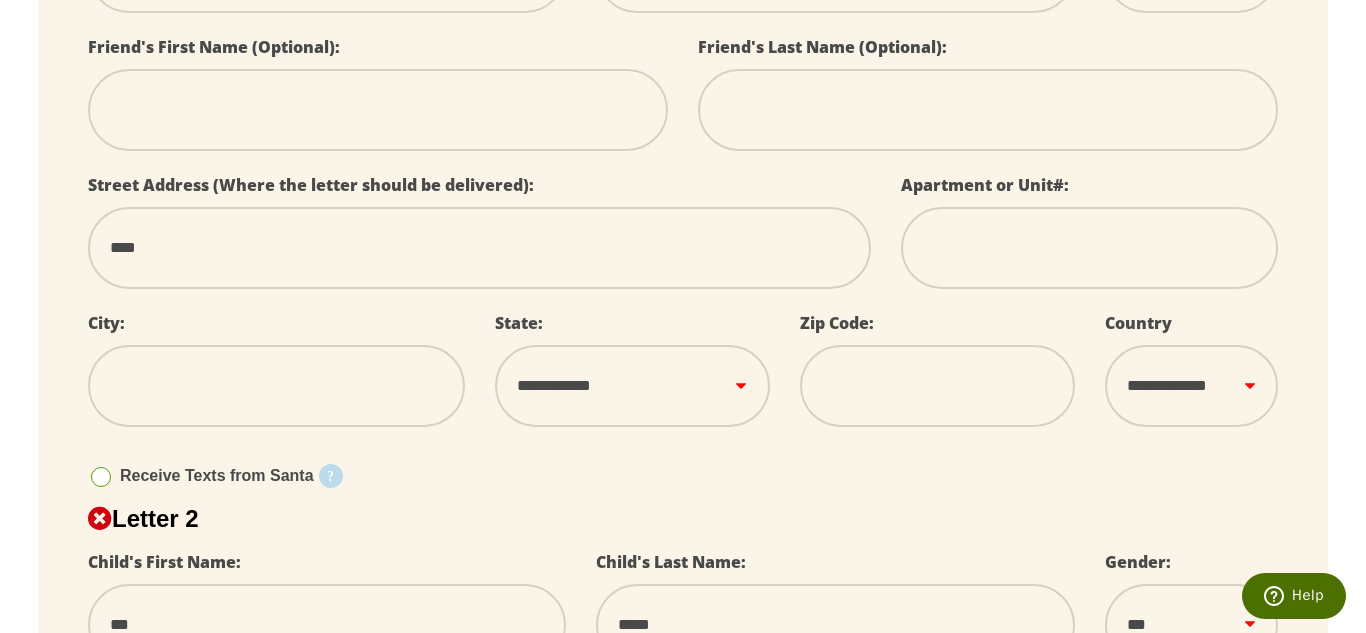 type on "*****" 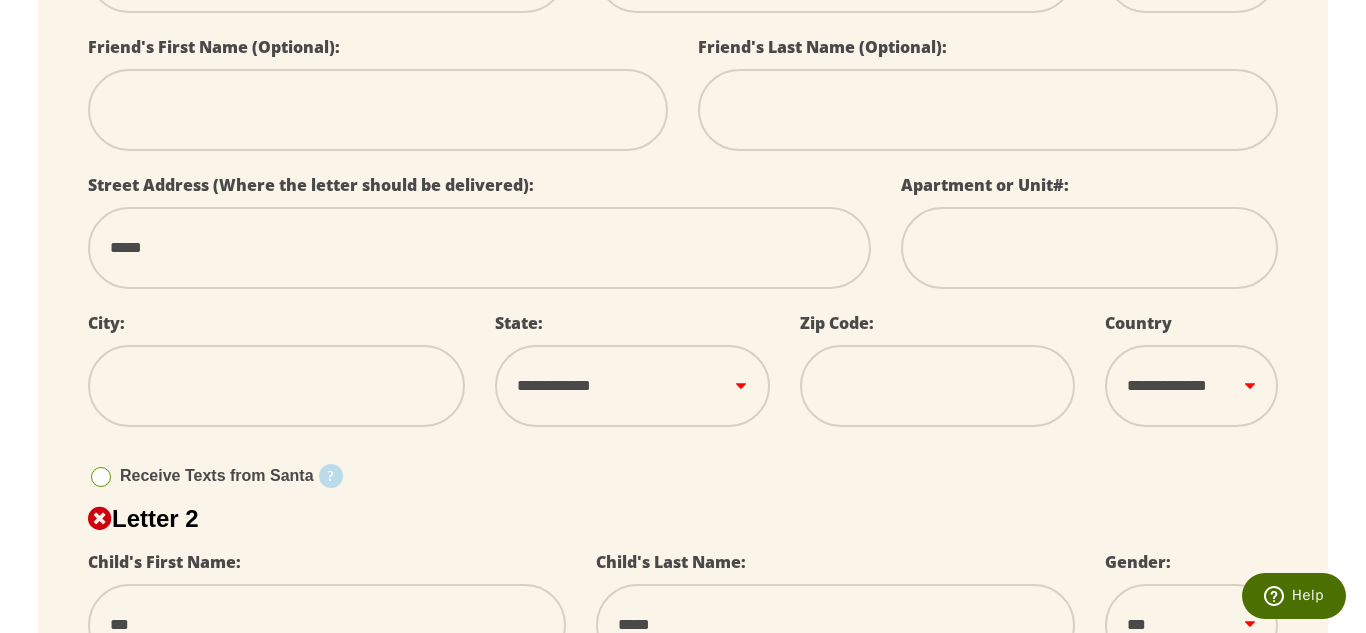 type on "*****" 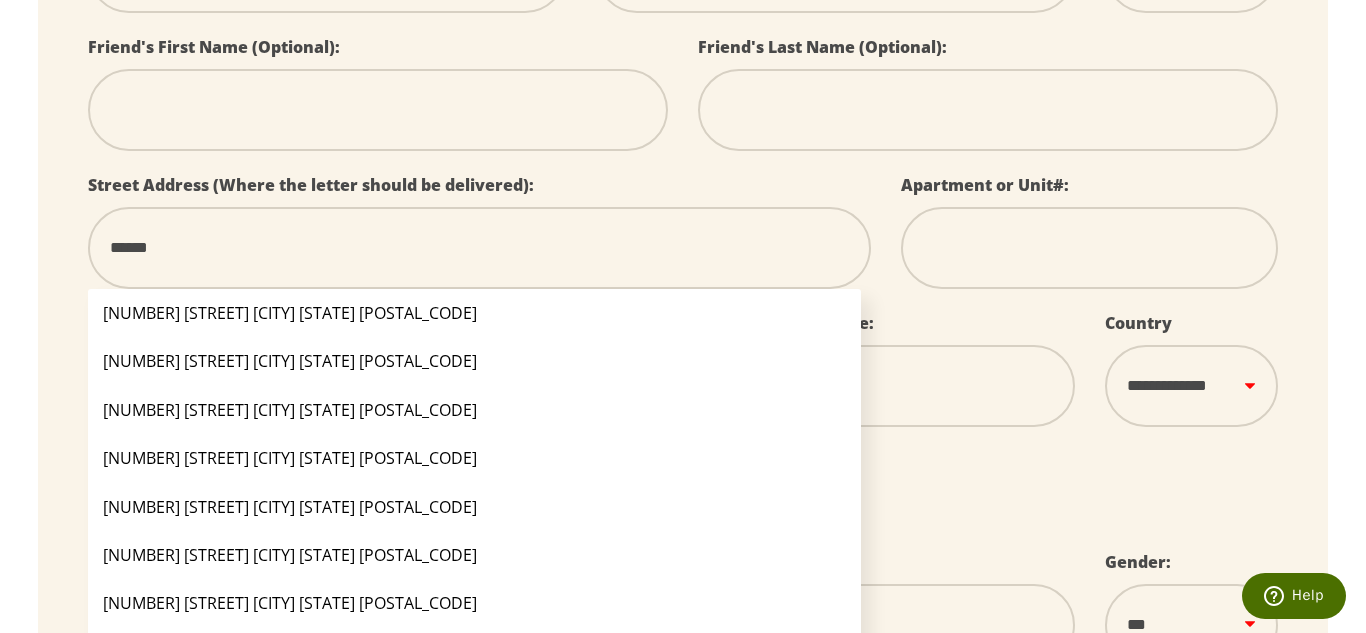 type on "*******" 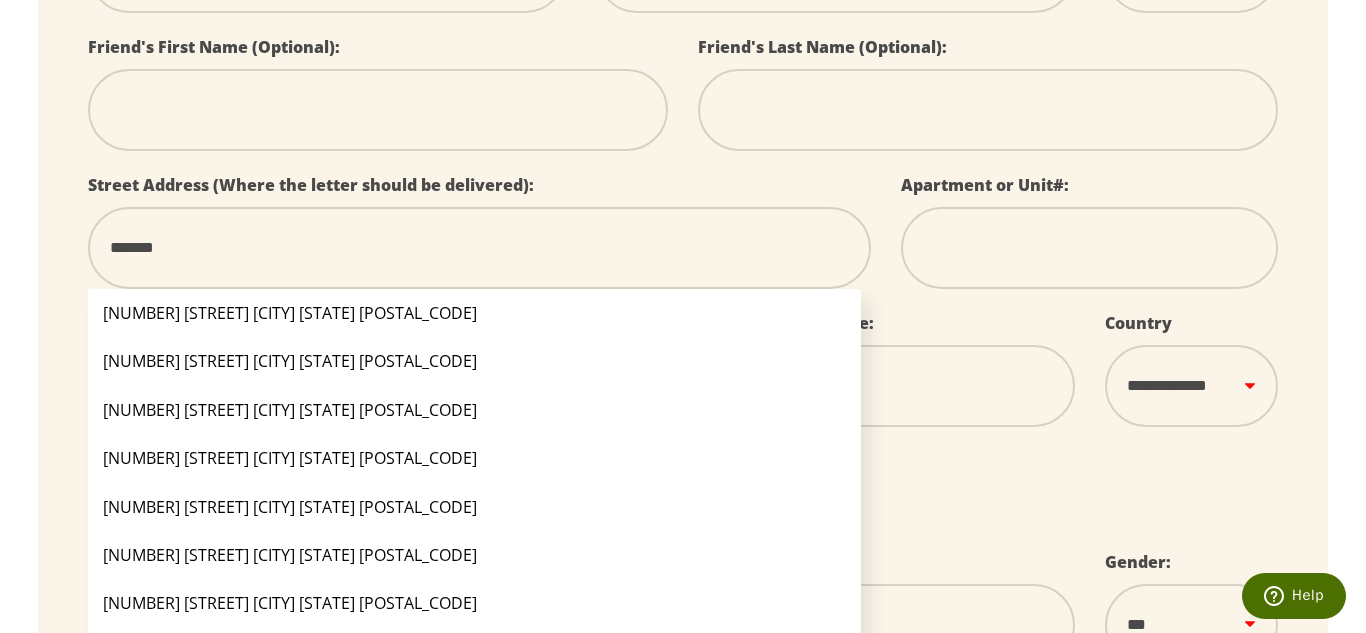 type on "********" 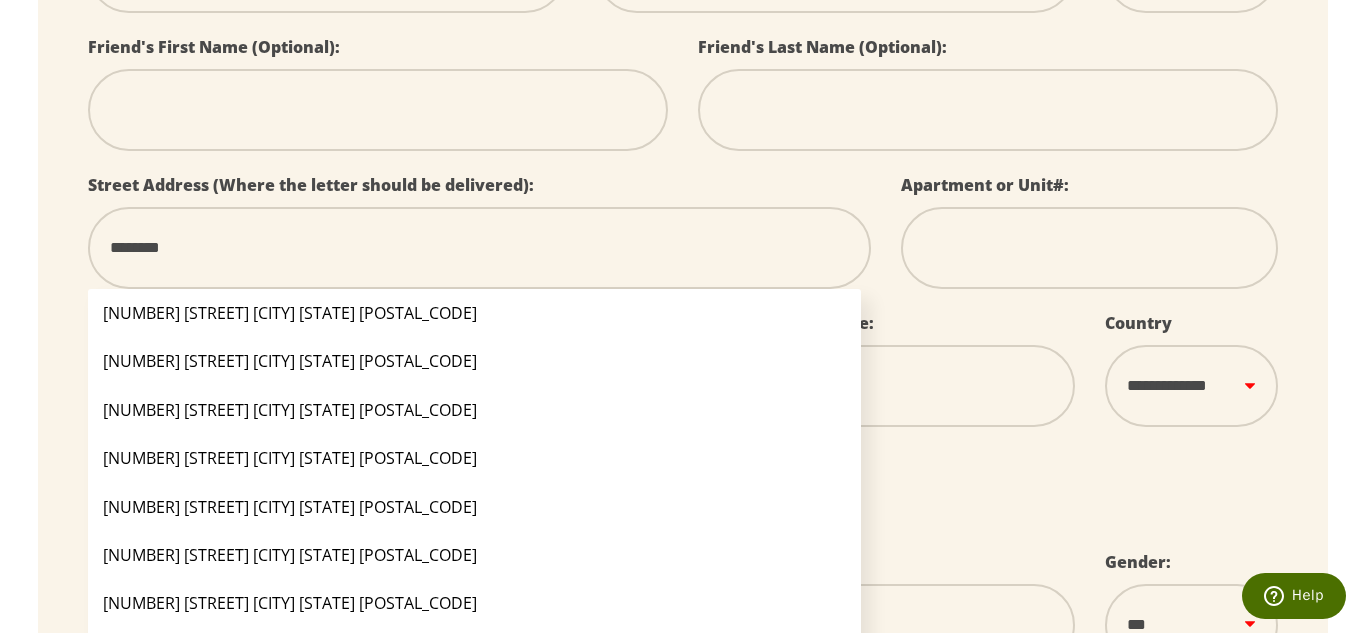 select 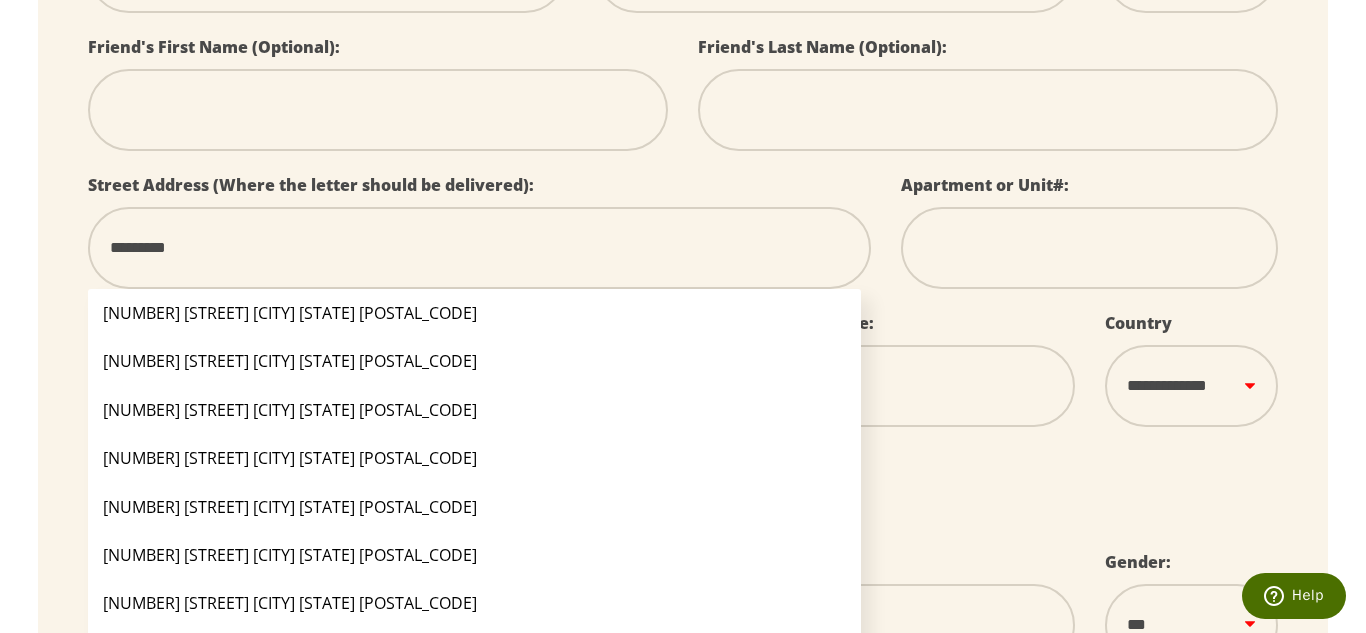 type on "**********" 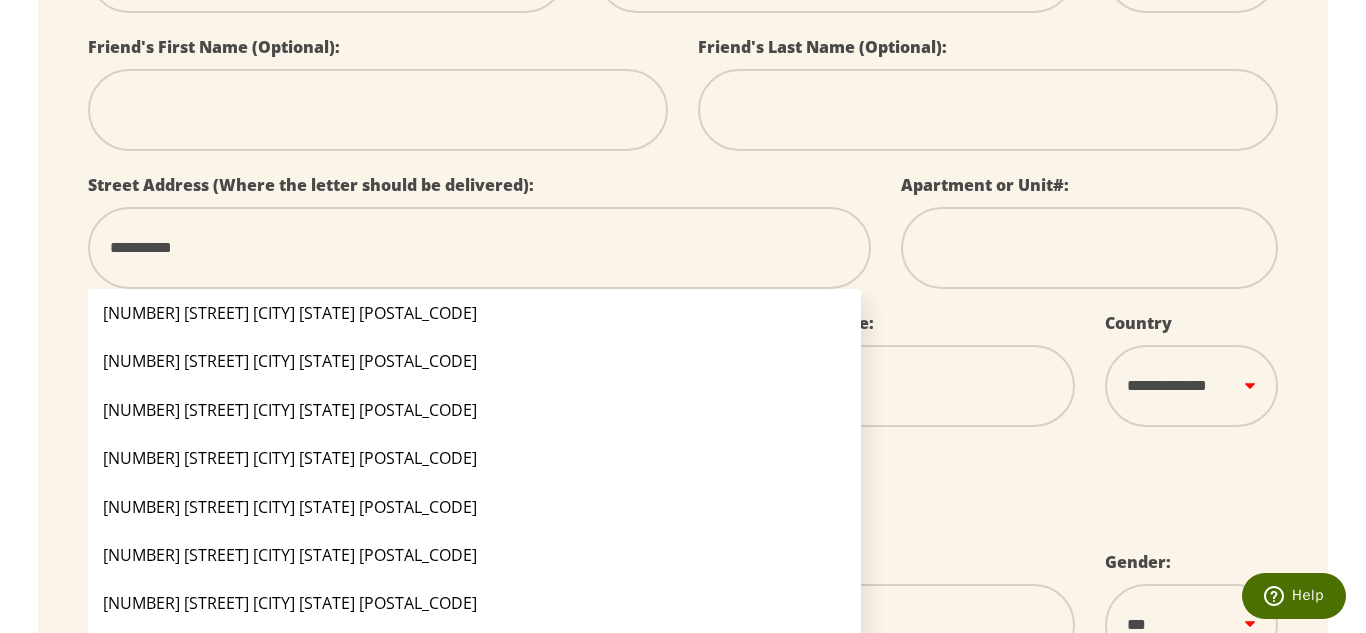 type on "**********" 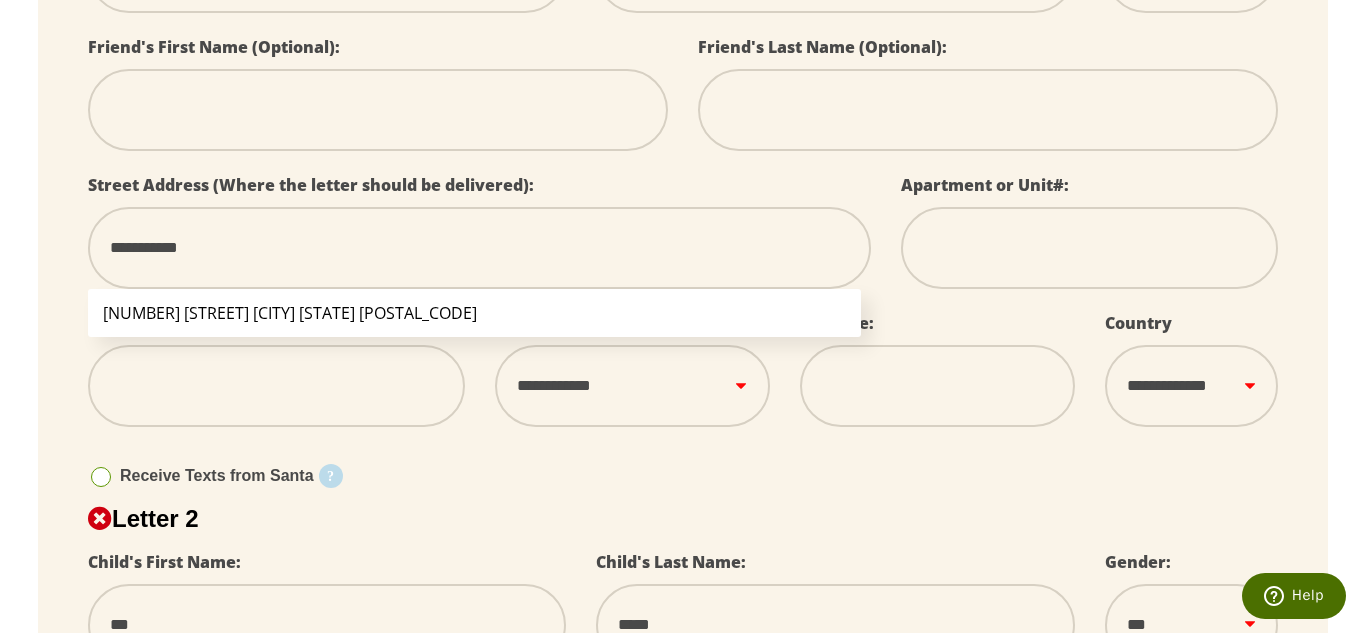 click on "15355 Salt Creek Rd Dallas
OR 97338" at bounding box center [474, 313] 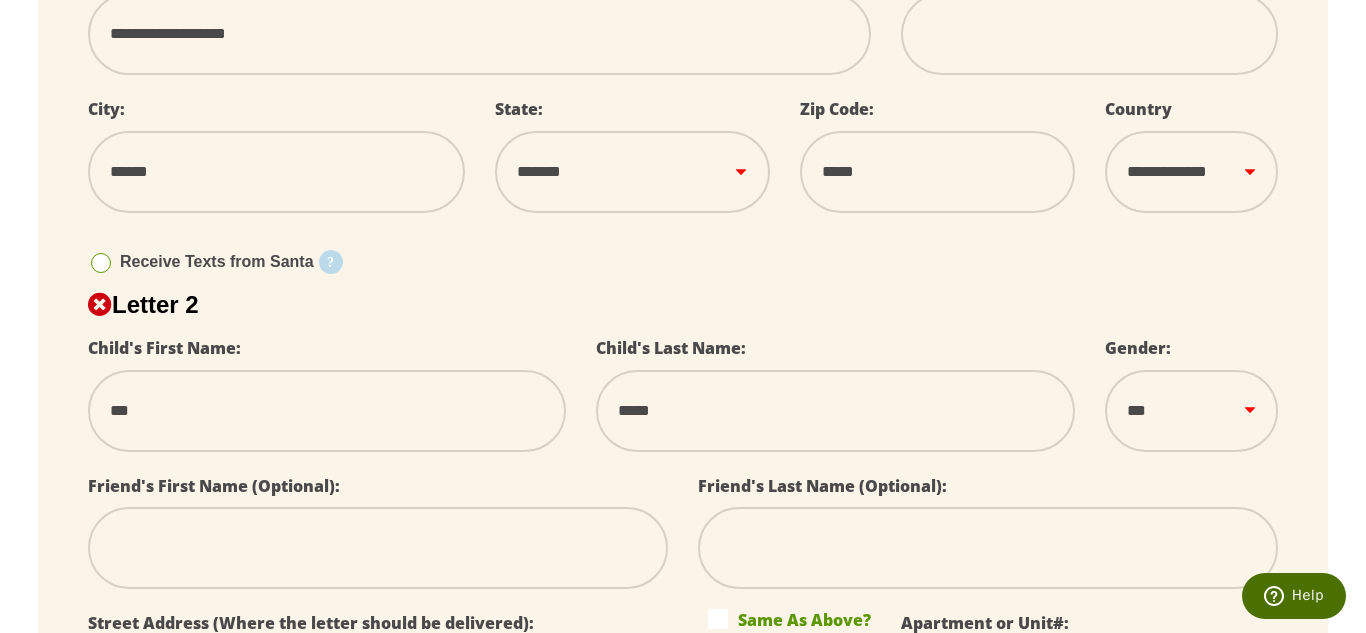 scroll, scrollTop: 879, scrollLeft: 0, axis: vertical 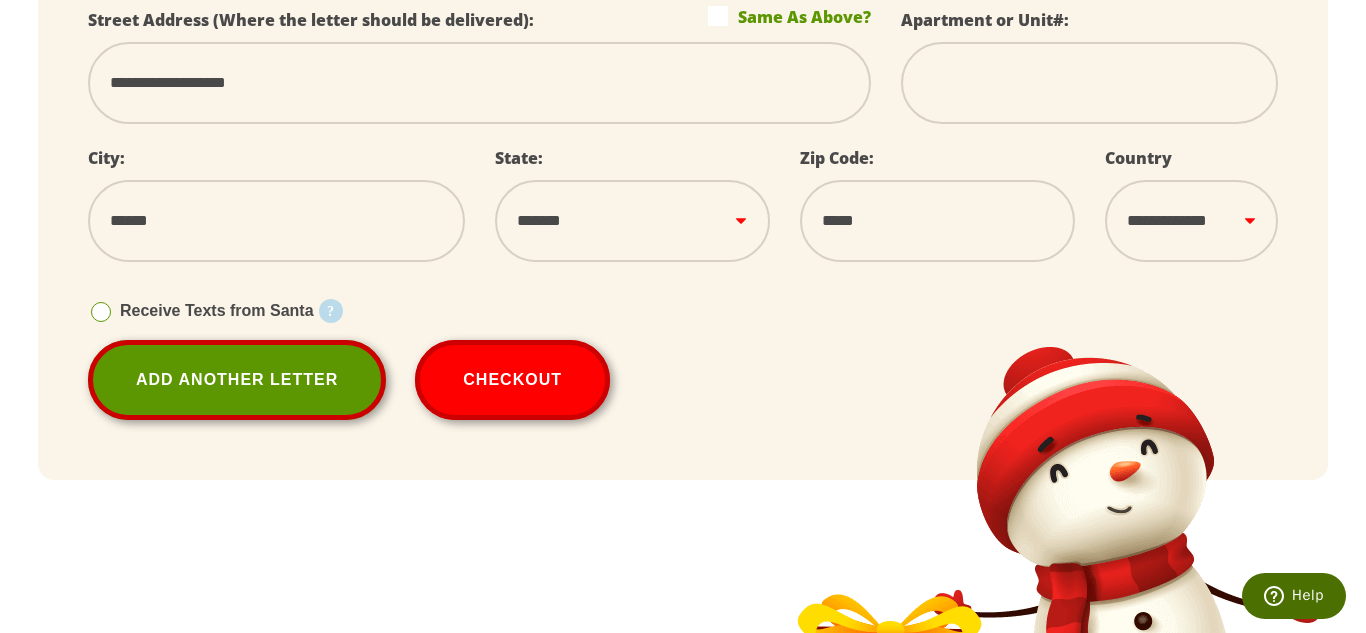 click on "Same As Above?" at bounding box center [789, 16] 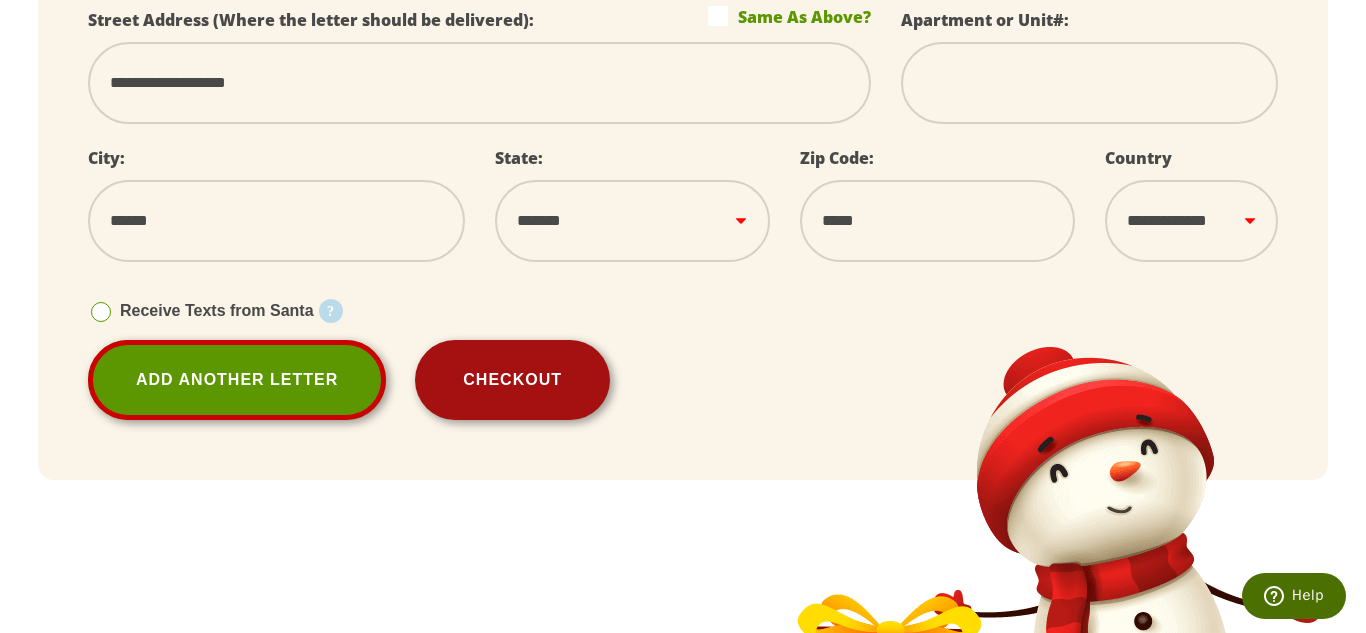 click on "Checkout" at bounding box center (512, 380) 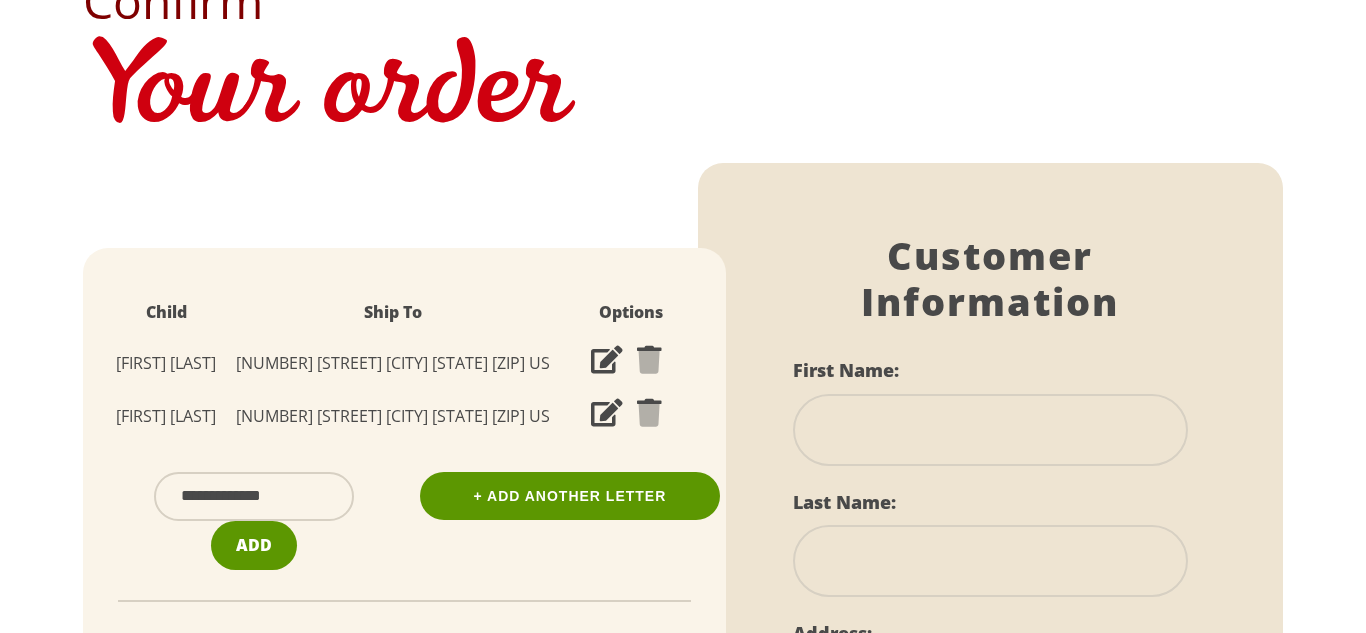 scroll, scrollTop: 0, scrollLeft: 0, axis: both 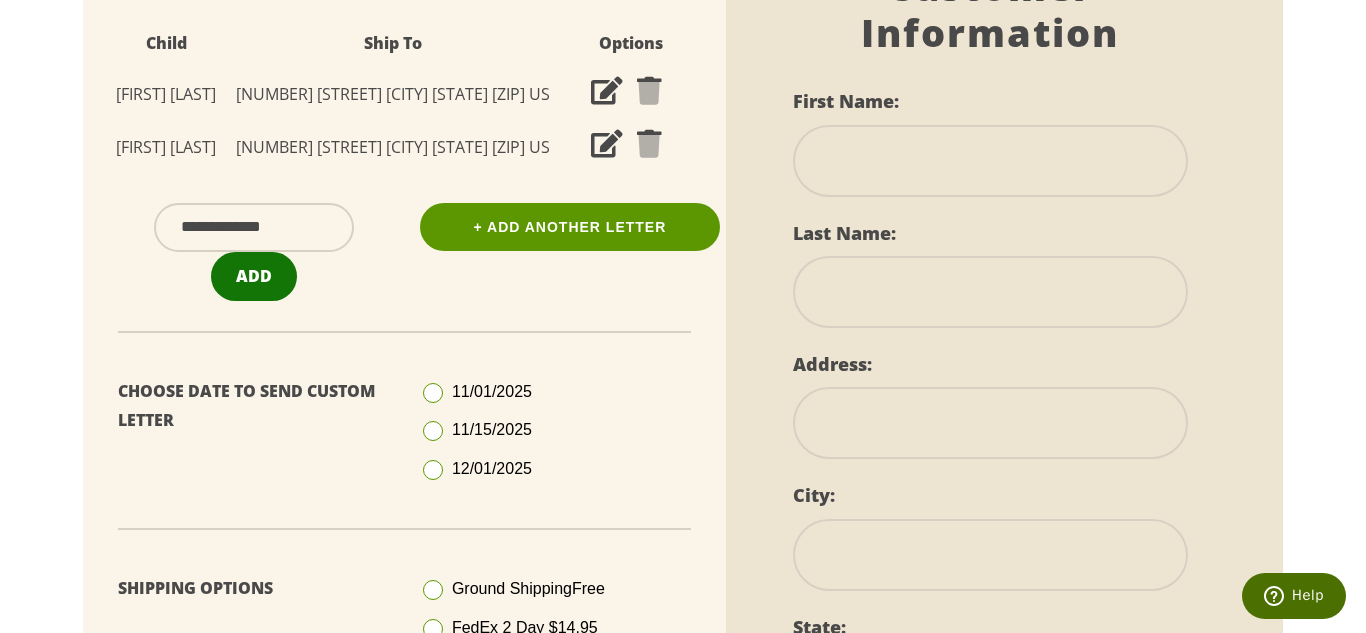 click on "Add" at bounding box center (254, 276) 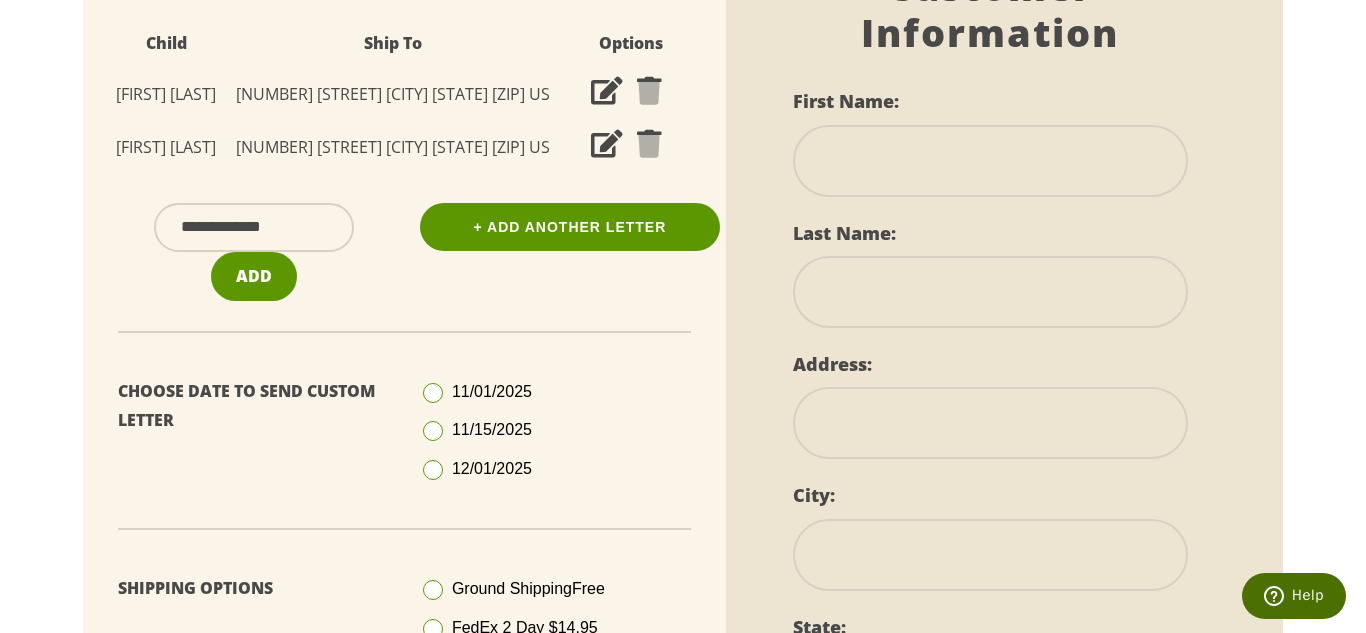 type 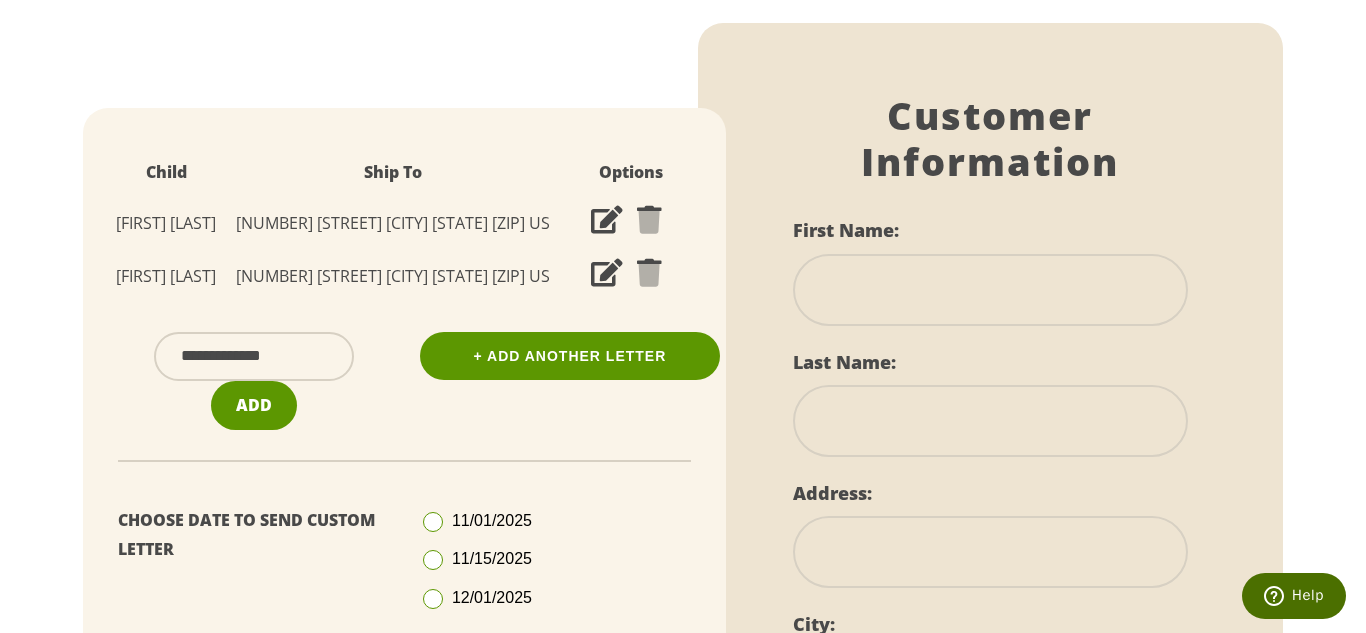 scroll, scrollTop: 360, scrollLeft: 0, axis: vertical 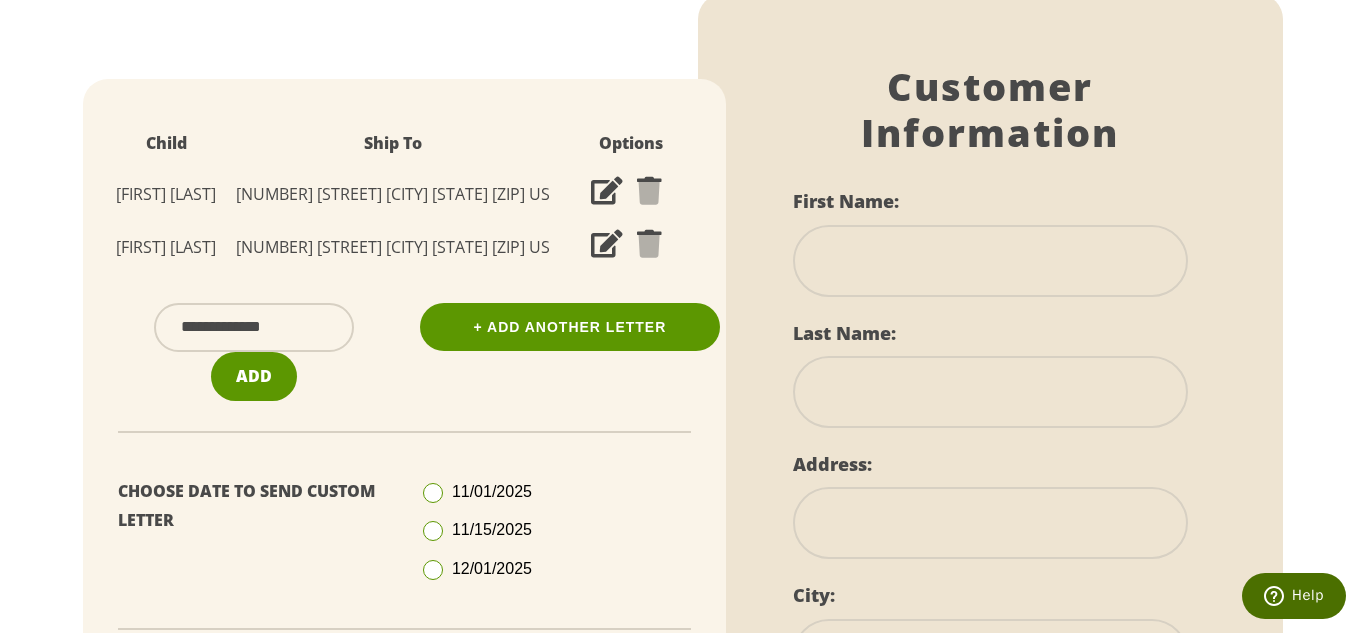 click at bounding box center (990, 261) 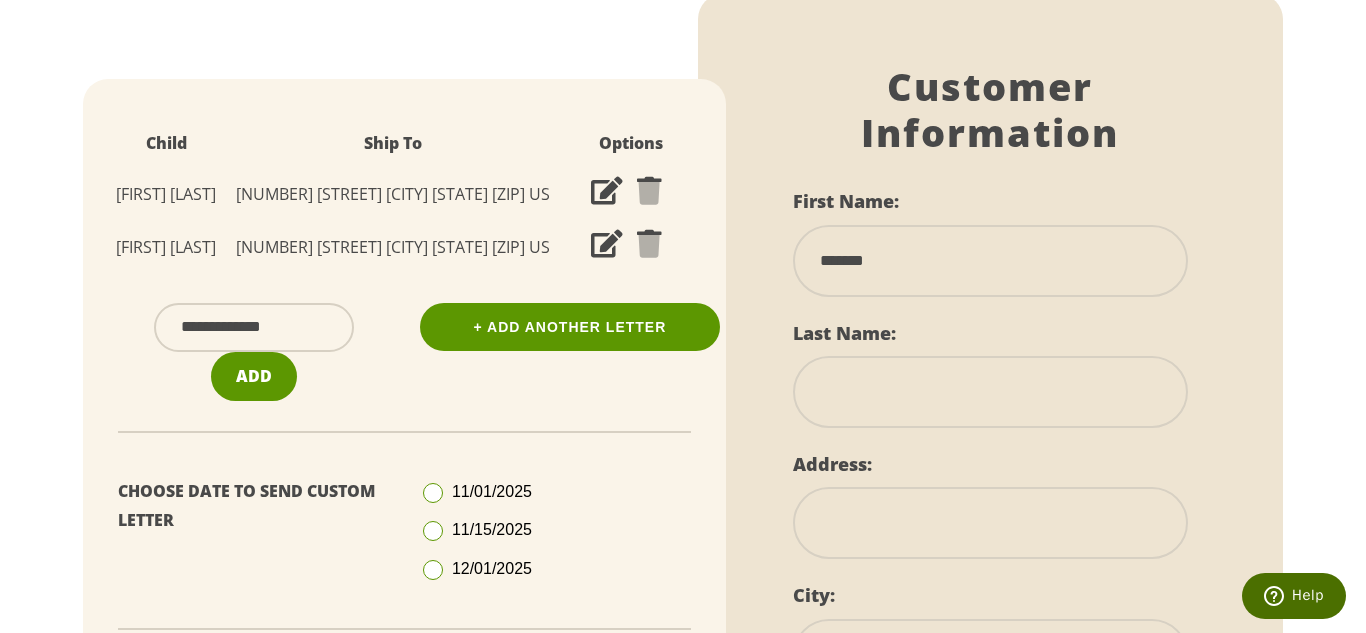 type on "*****" 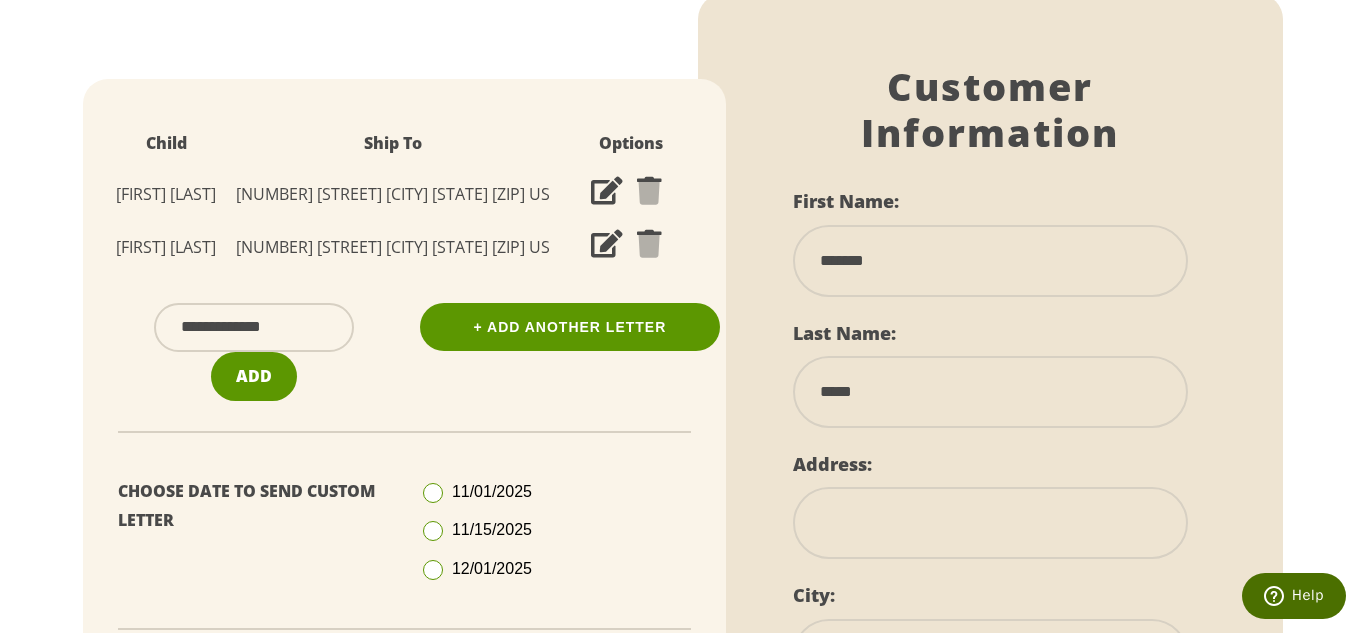 type on "**********" 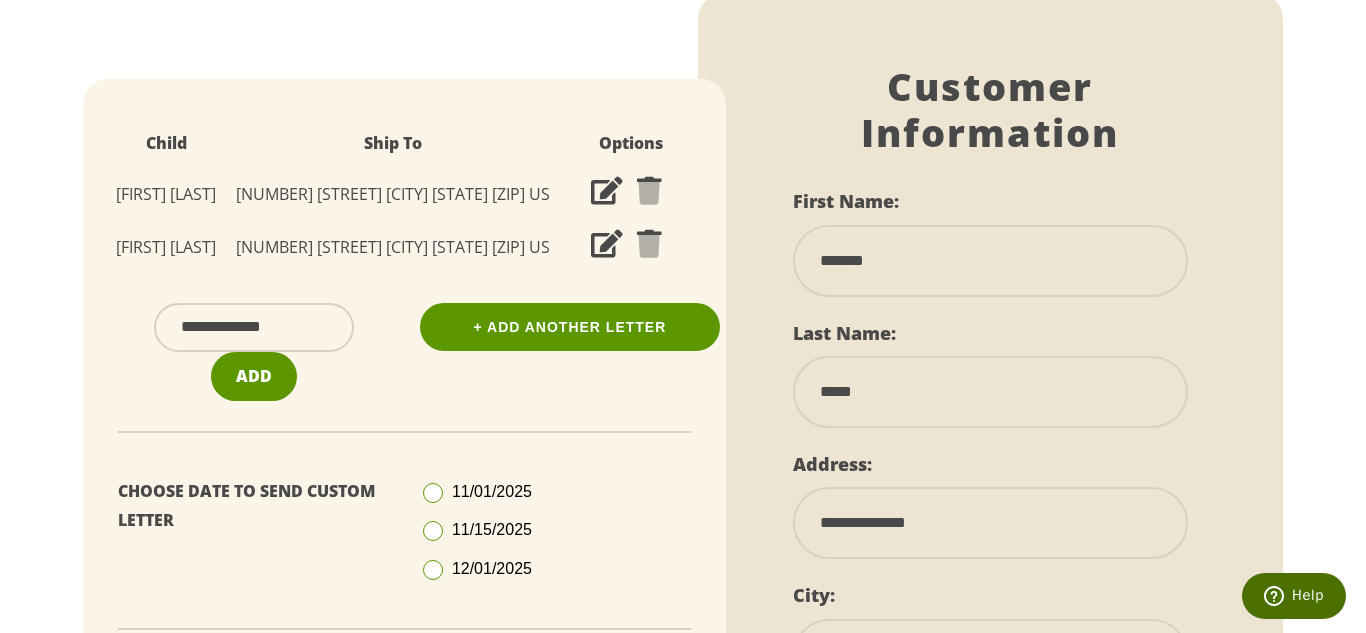 type on "*********" 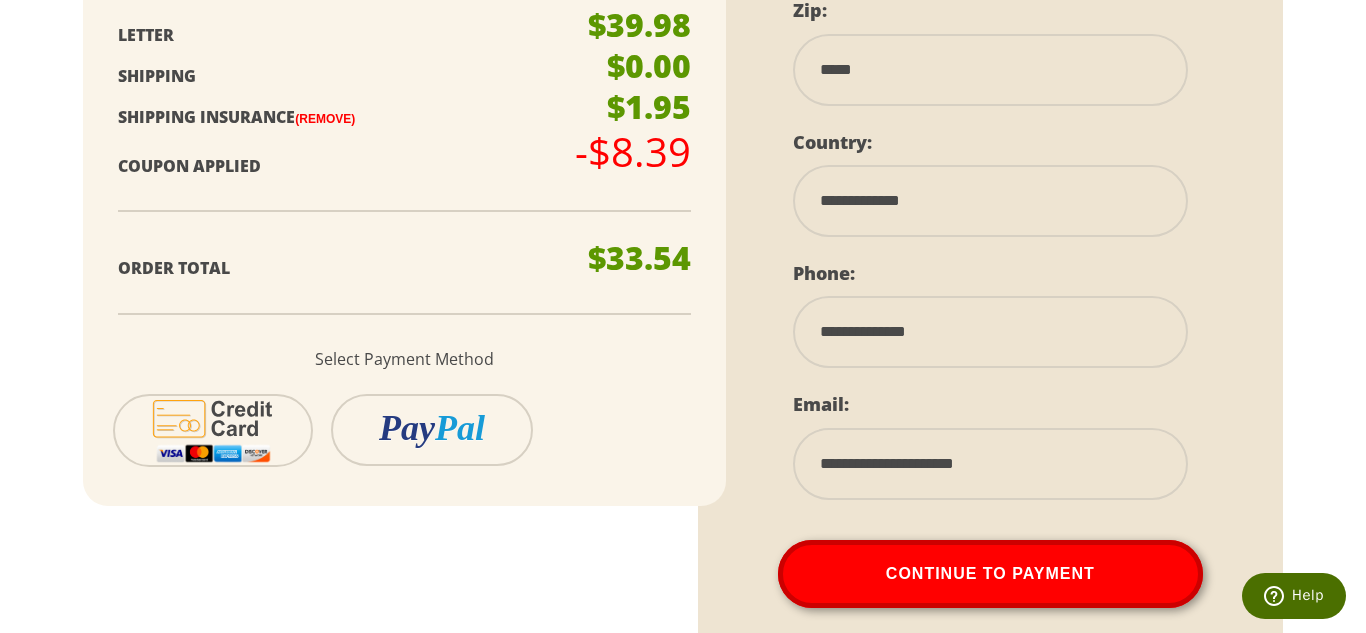 scroll, scrollTop: 1212, scrollLeft: 0, axis: vertical 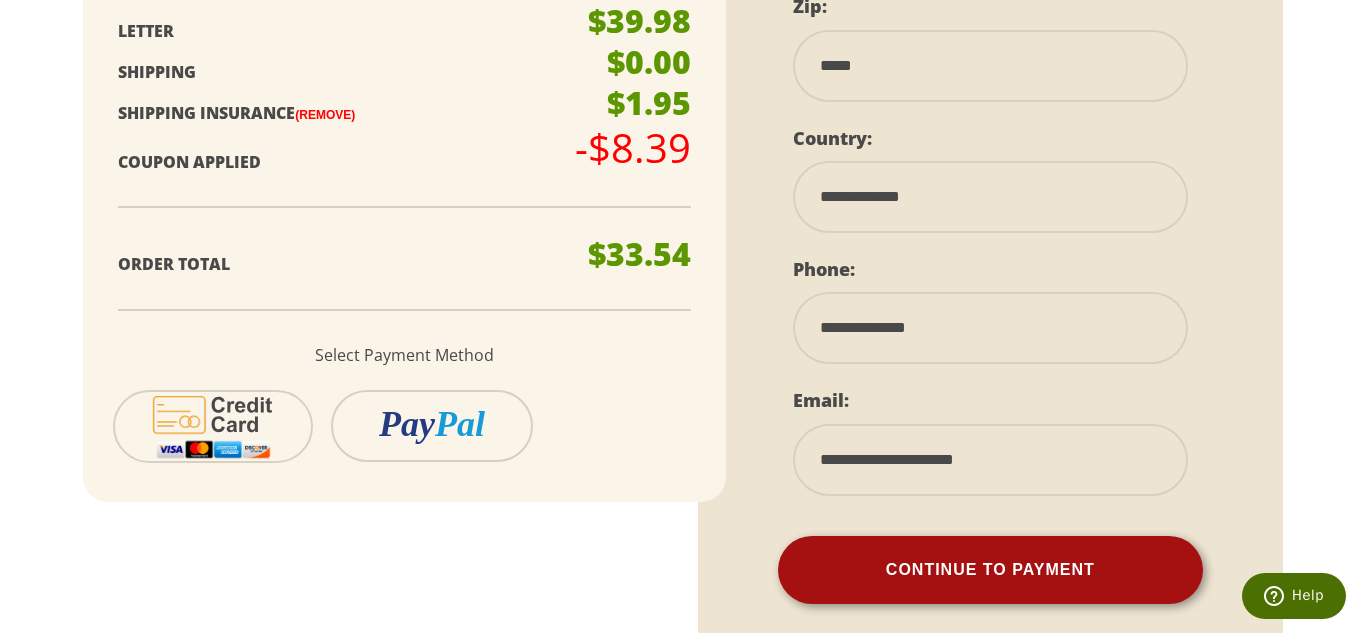 click on "Continue To Payment" at bounding box center [990, 570] 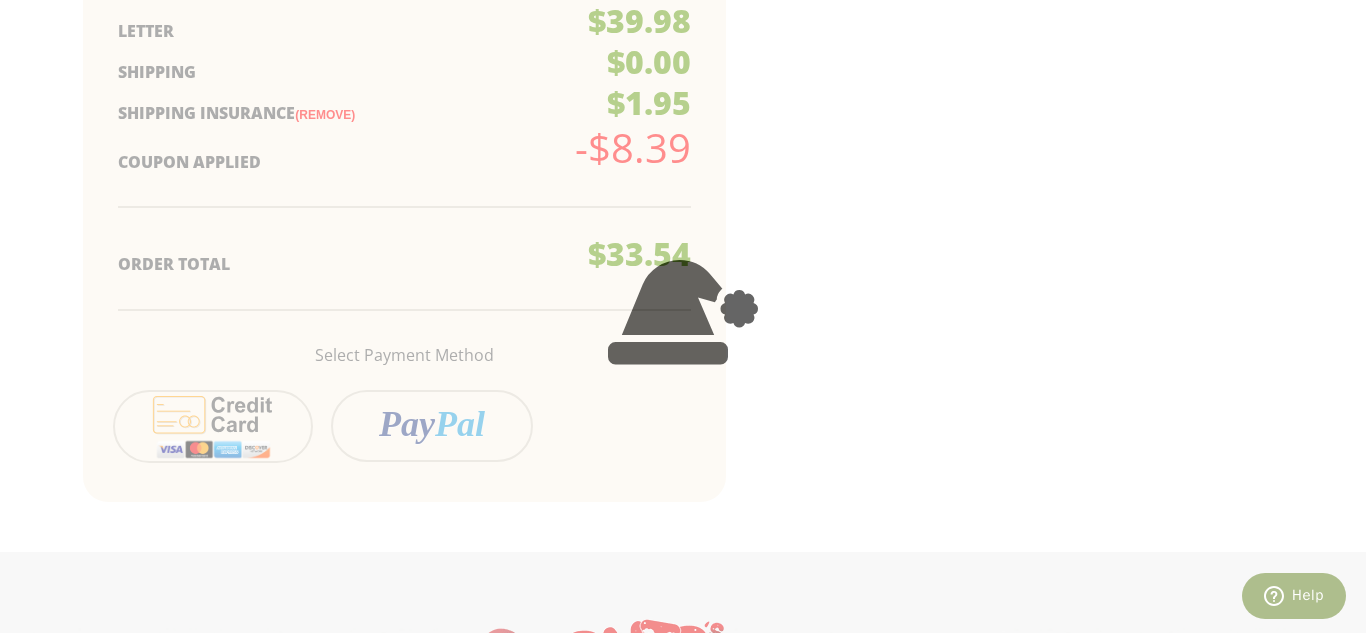 scroll, scrollTop: 545, scrollLeft: 0, axis: vertical 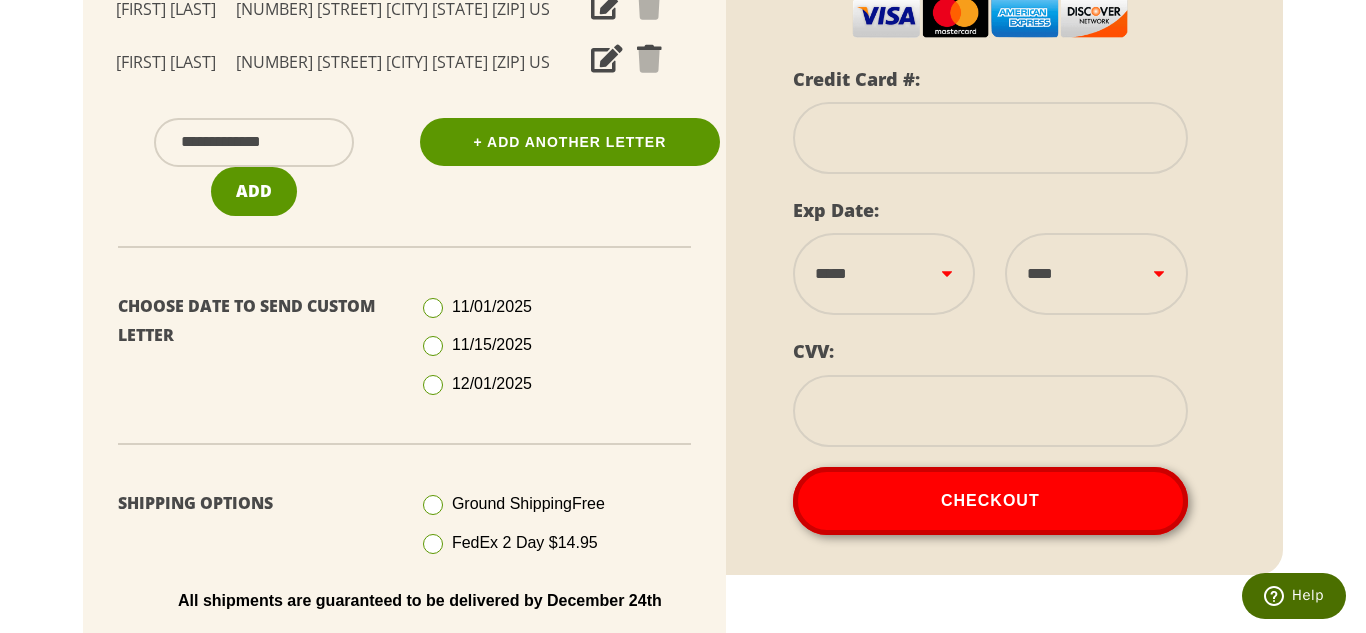 click at bounding box center [433, 385] 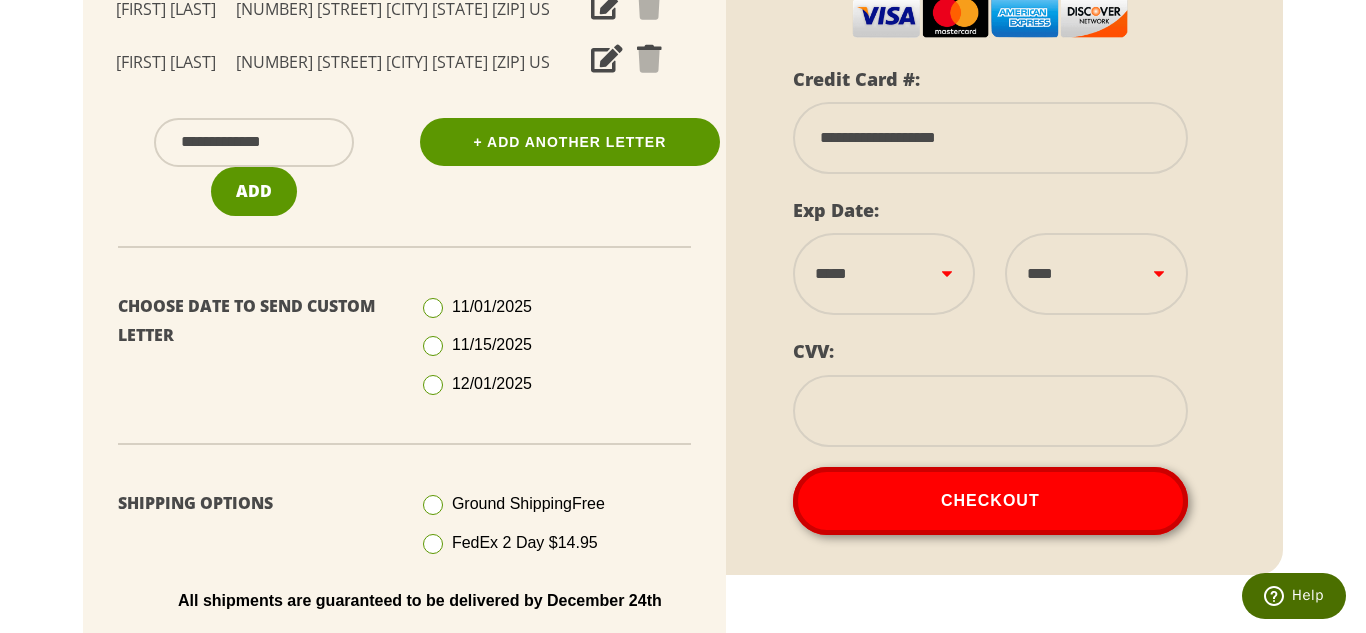 type on "**********" 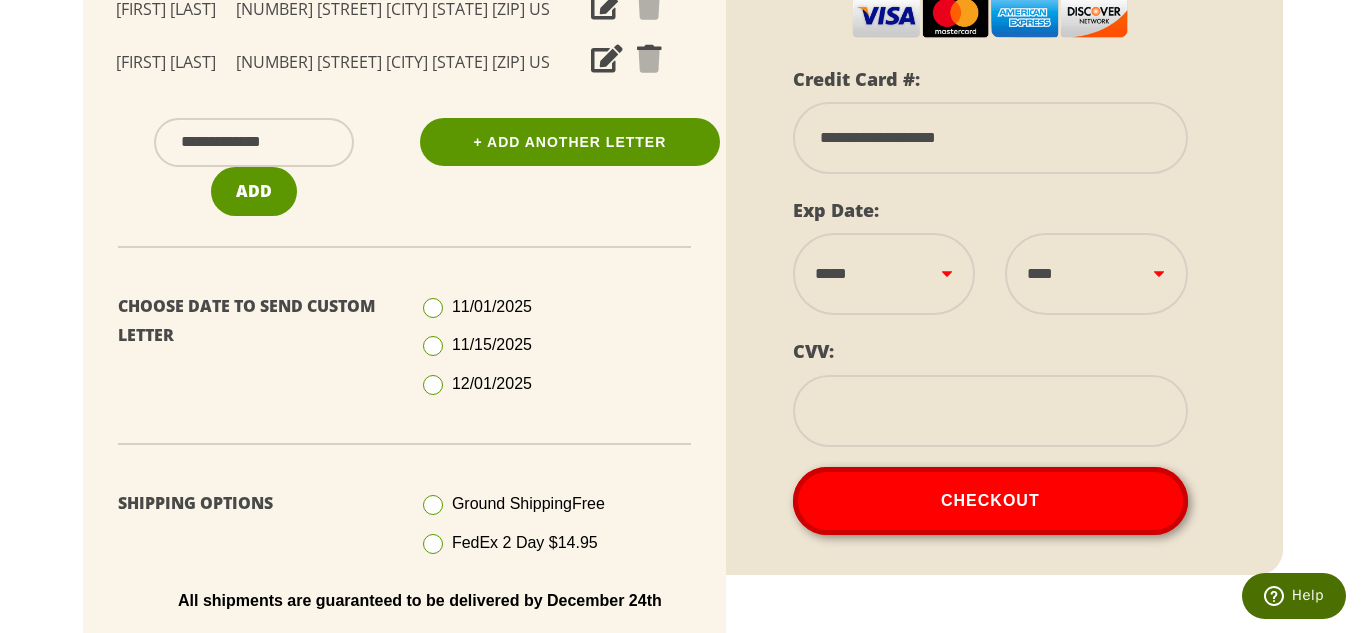 click on "**********" at bounding box center [884, 274] 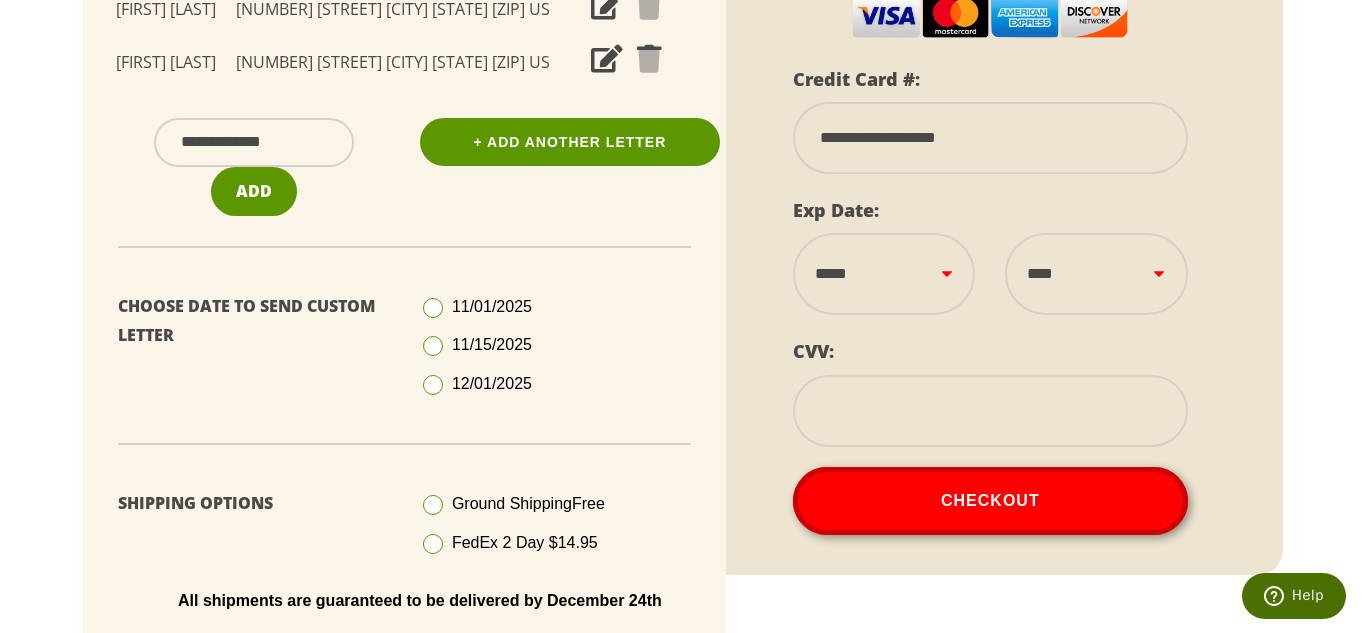 select on "**" 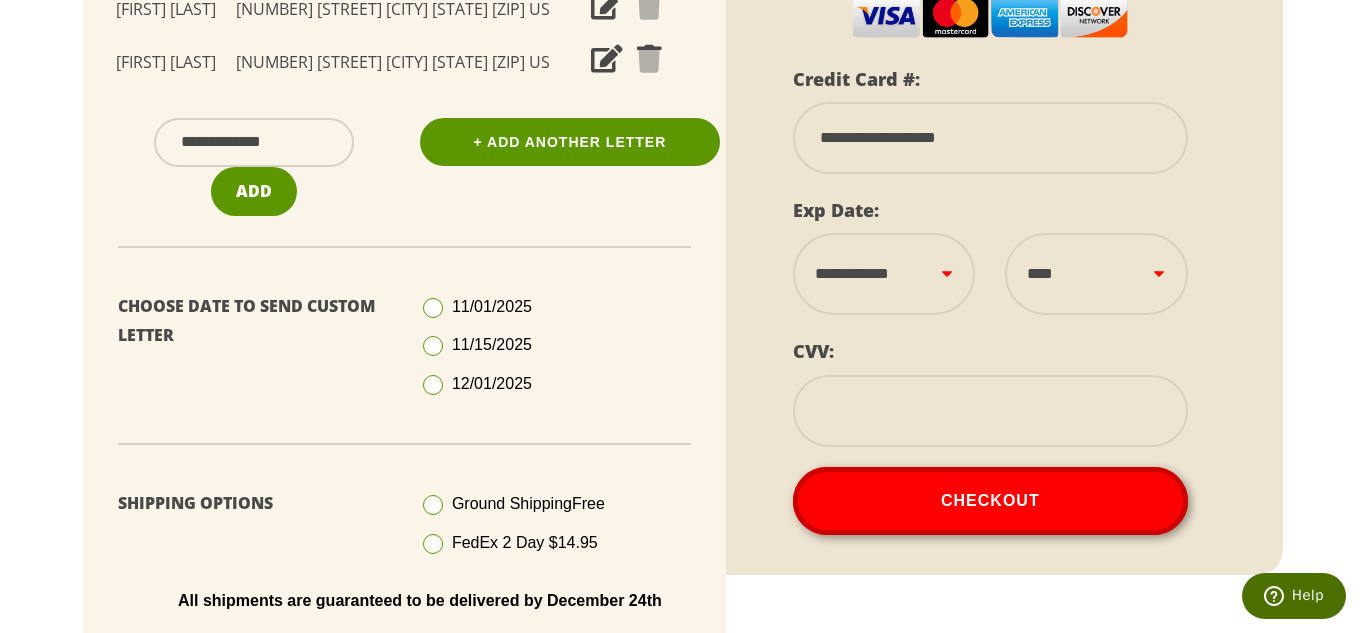 click on "**********" at bounding box center (884, 274) 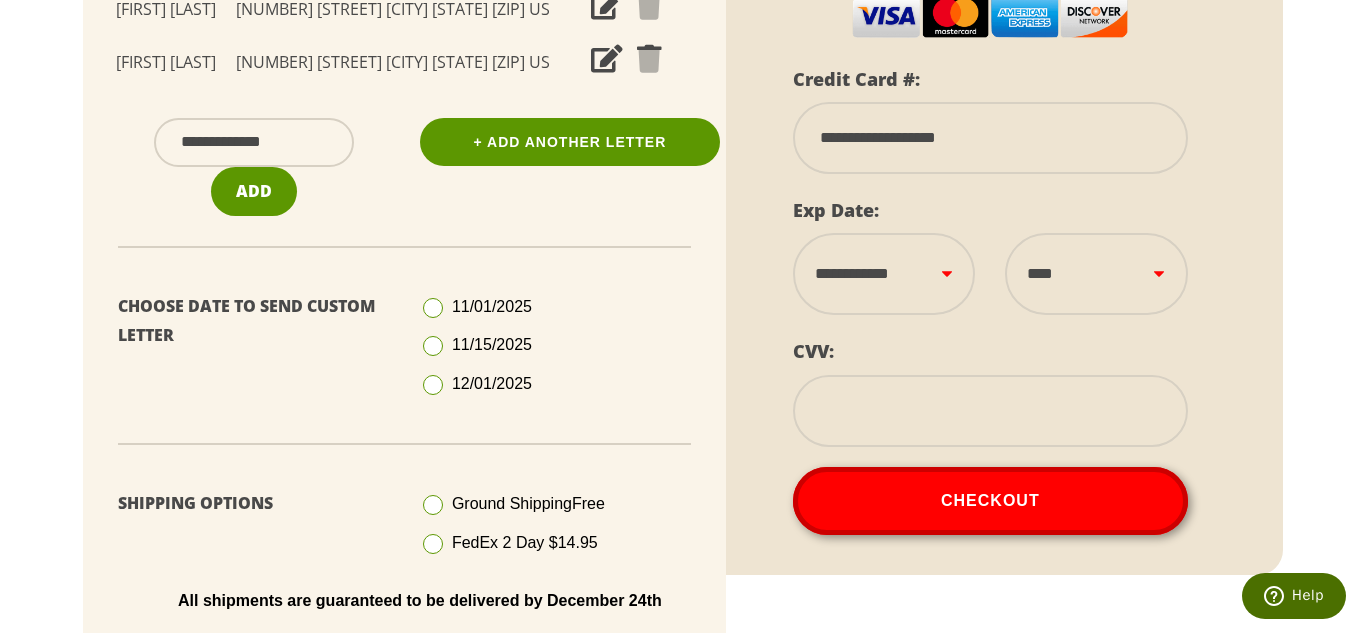 click on "****   ****   ****   ****   ****   ****   ****   ****   ****   ****   ****   ****   ****" at bounding box center (1096, 274) 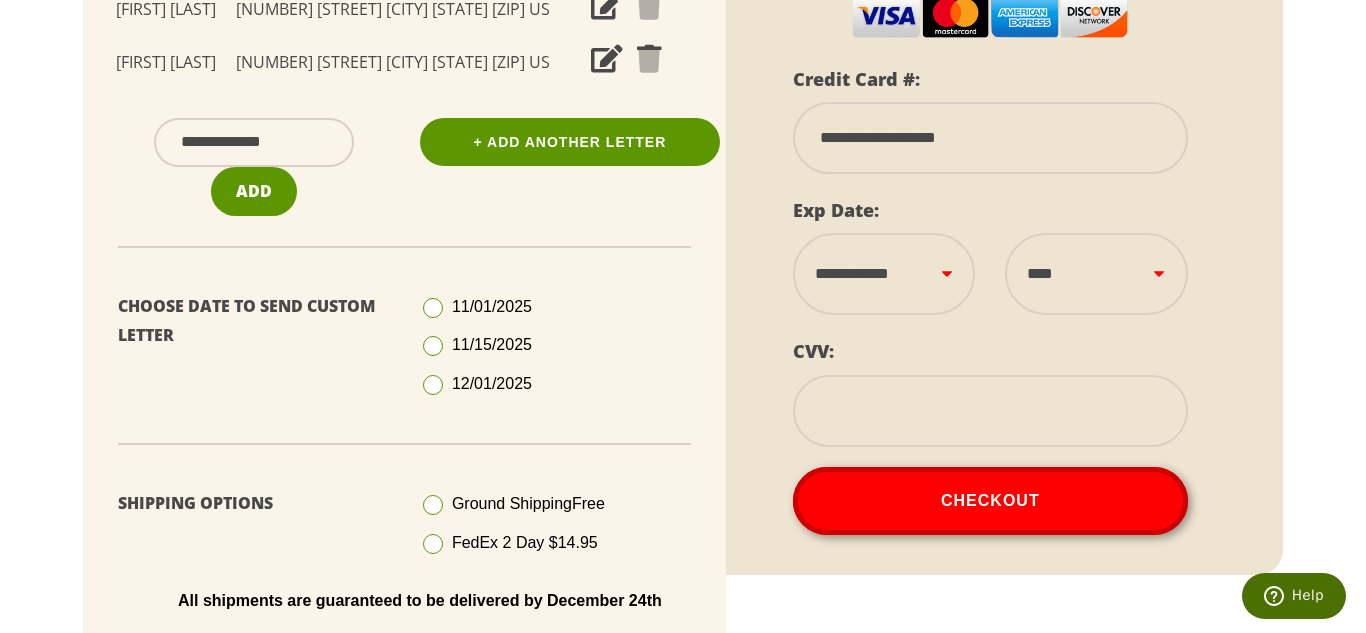 select on "****" 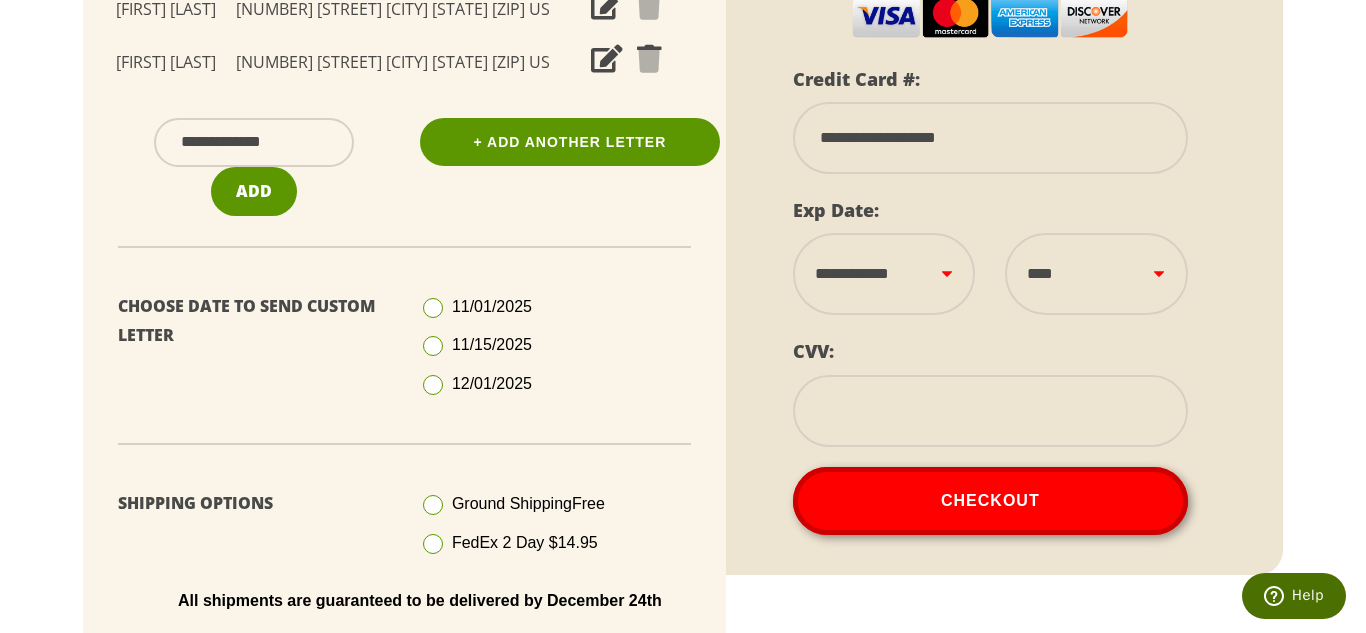 click on "****   ****   ****   ****   ****   ****   ****   ****   ****   ****   ****   ****   ****" at bounding box center [1096, 274] 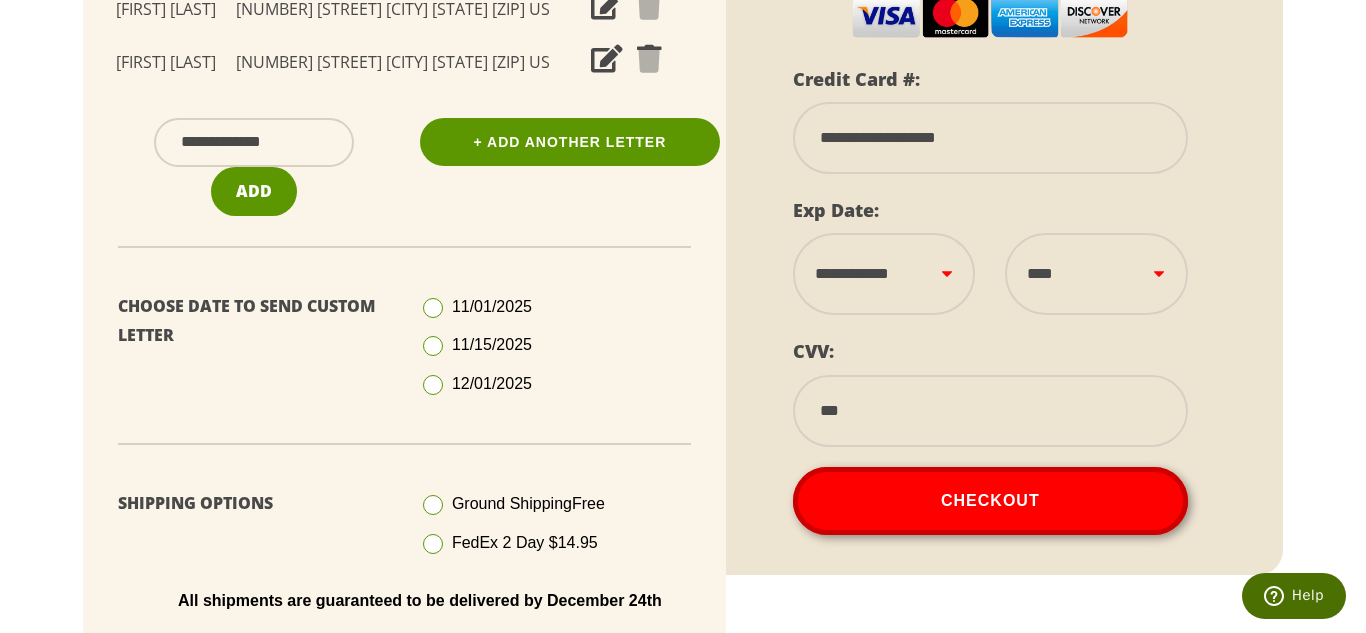 type on "***" 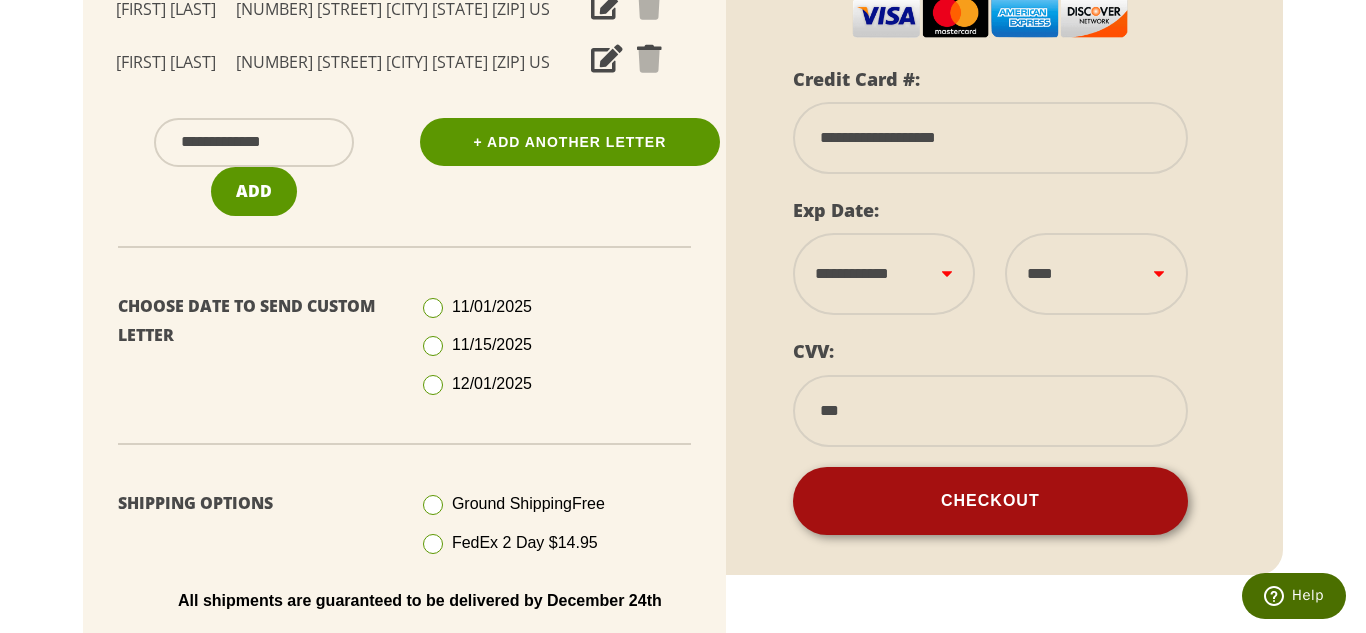 click on "Checkout" at bounding box center (990, 501) 